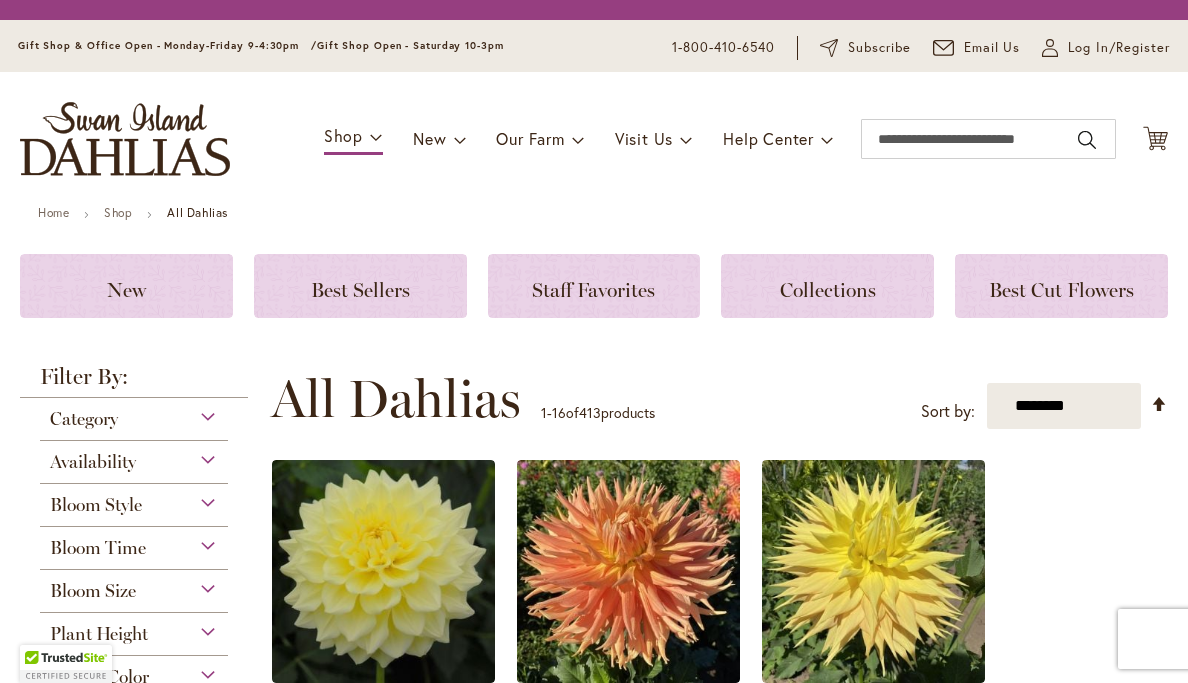 scroll, scrollTop: 0, scrollLeft: 0, axis: both 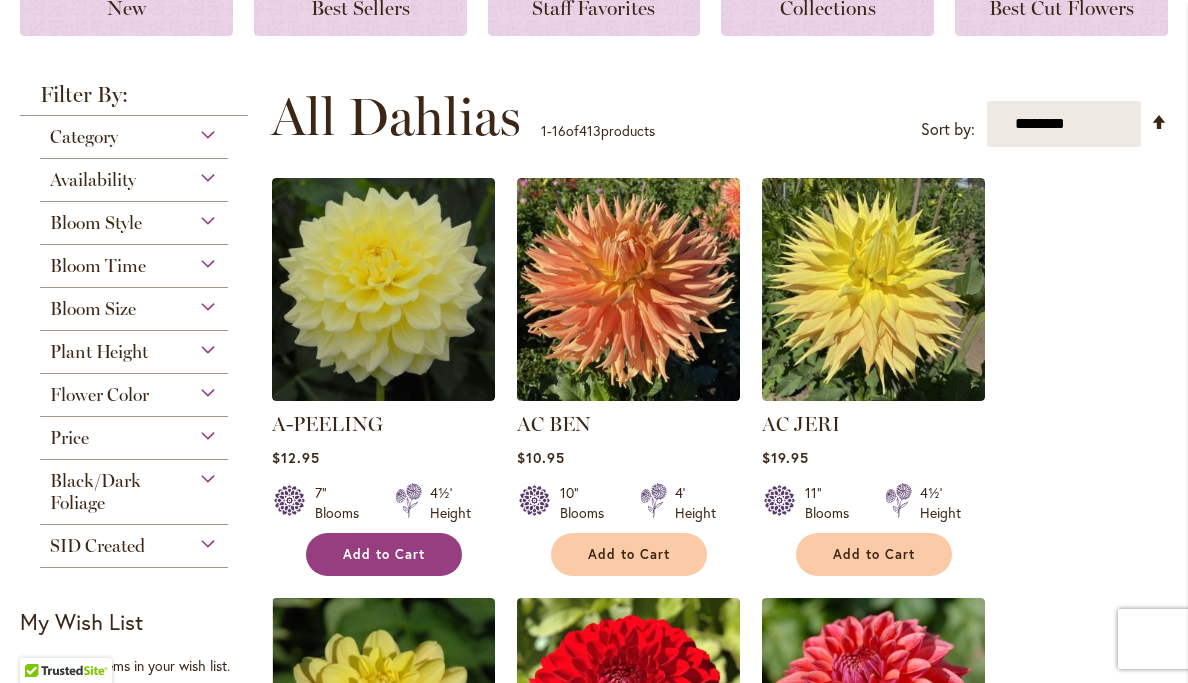 click on "Add to Cart" at bounding box center [384, 554] 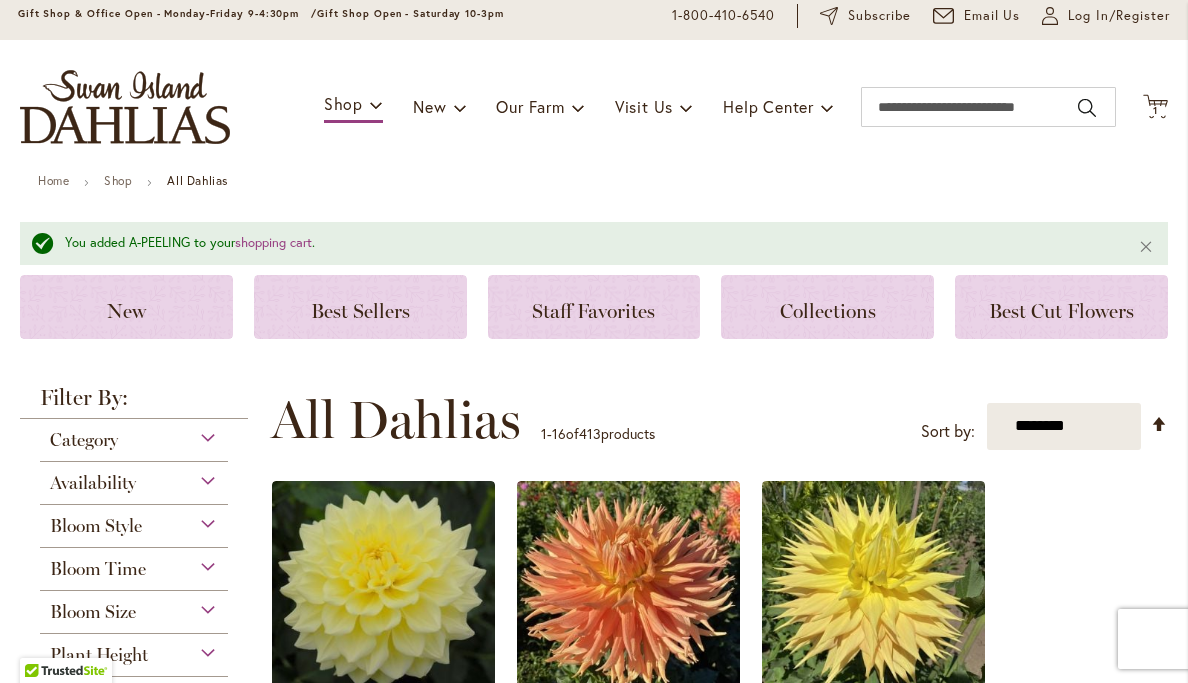 scroll, scrollTop: 74, scrollLeft: 0, axis: vertical 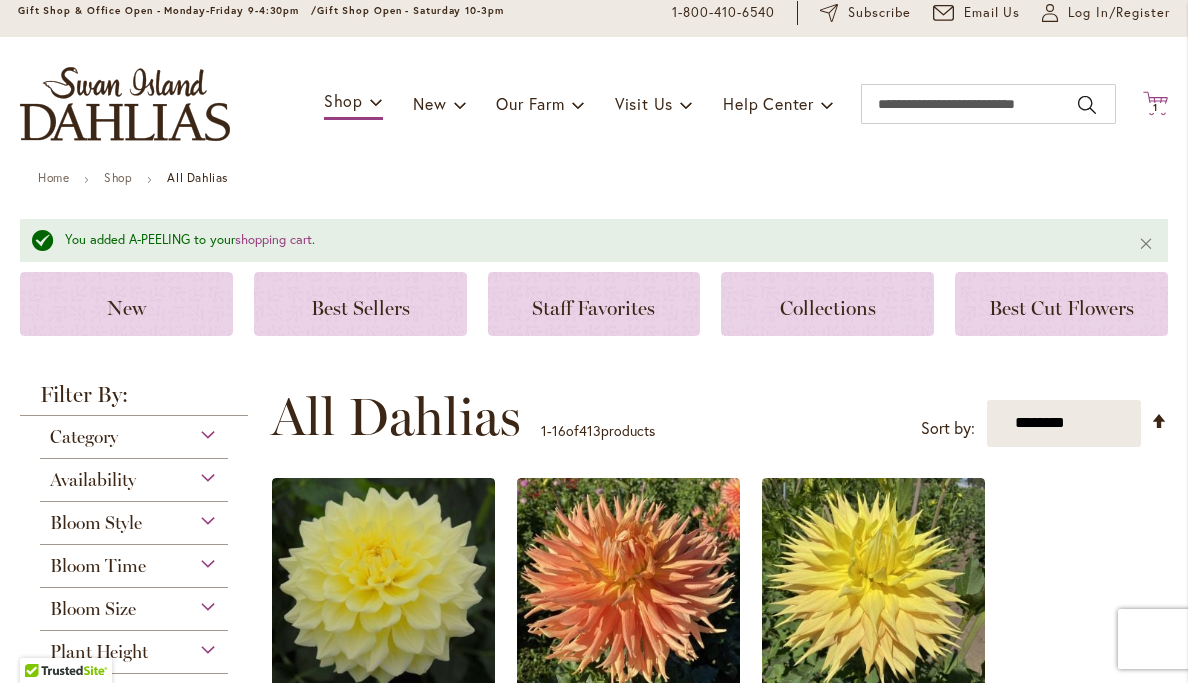 click on "Cart
.cls-1 {
fill: #231f20;
}" 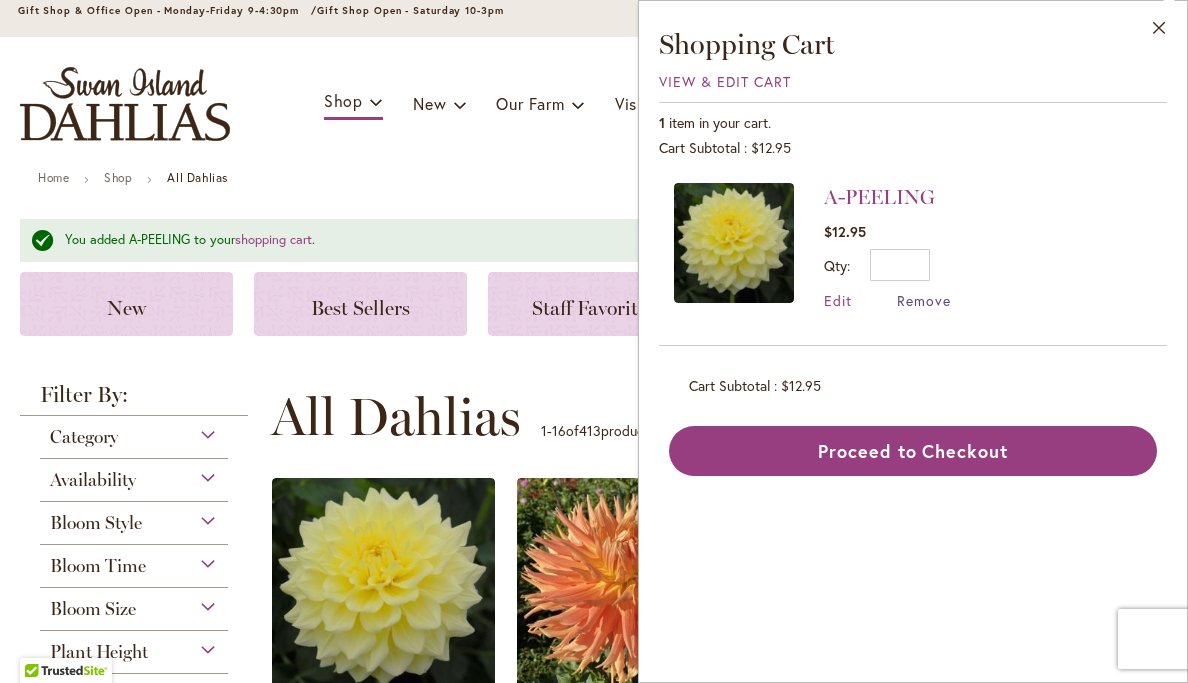 click on "Remove" at bounding box center [924, 300] 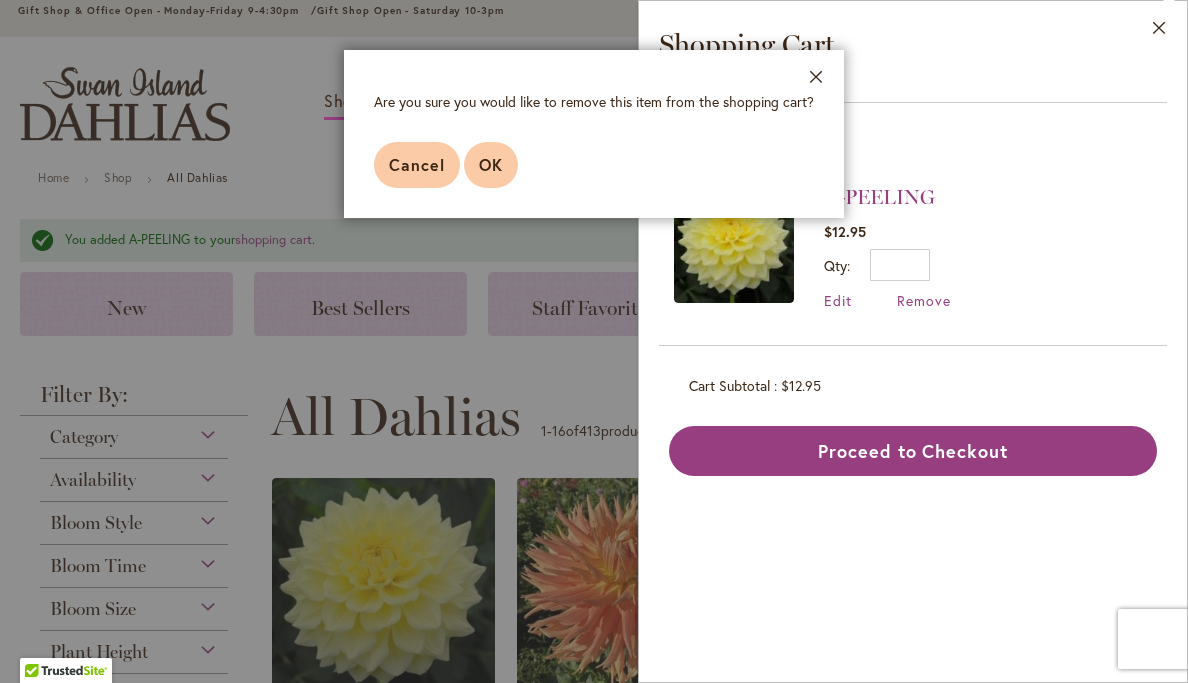 click on "OK" at bounding box center (491, 164) 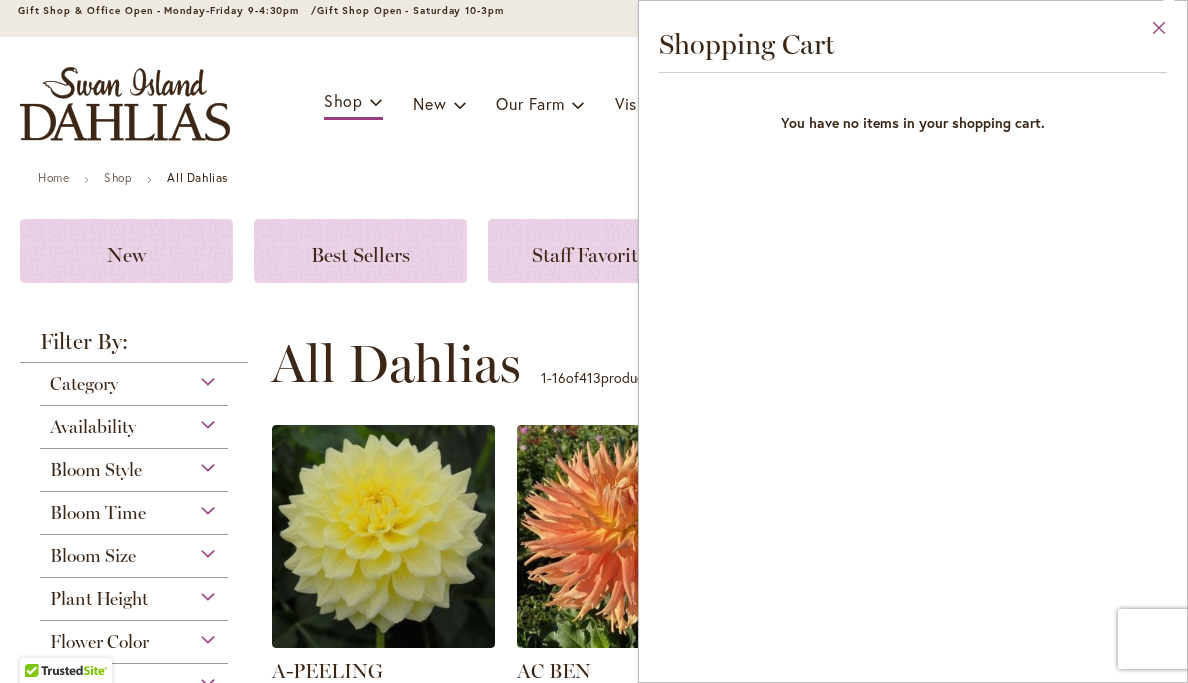 click on "Close" at bounding box center (1159, 32) 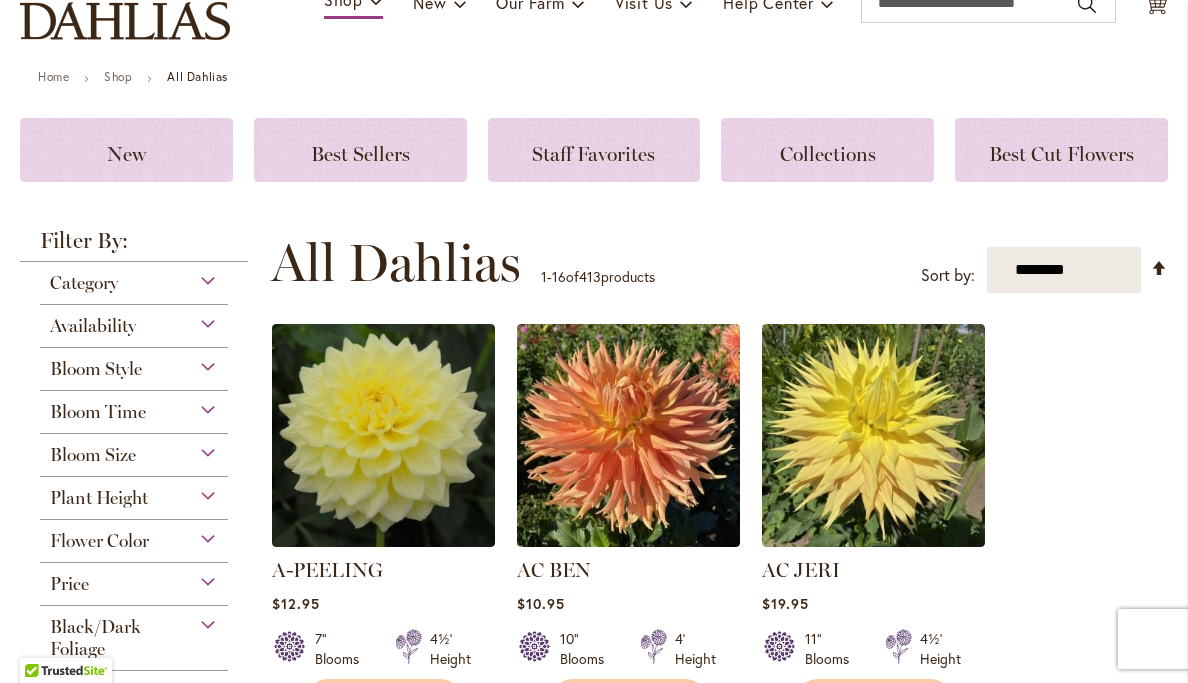 scroll, scrollTop: 0, scrollLeft: 0, axis: both 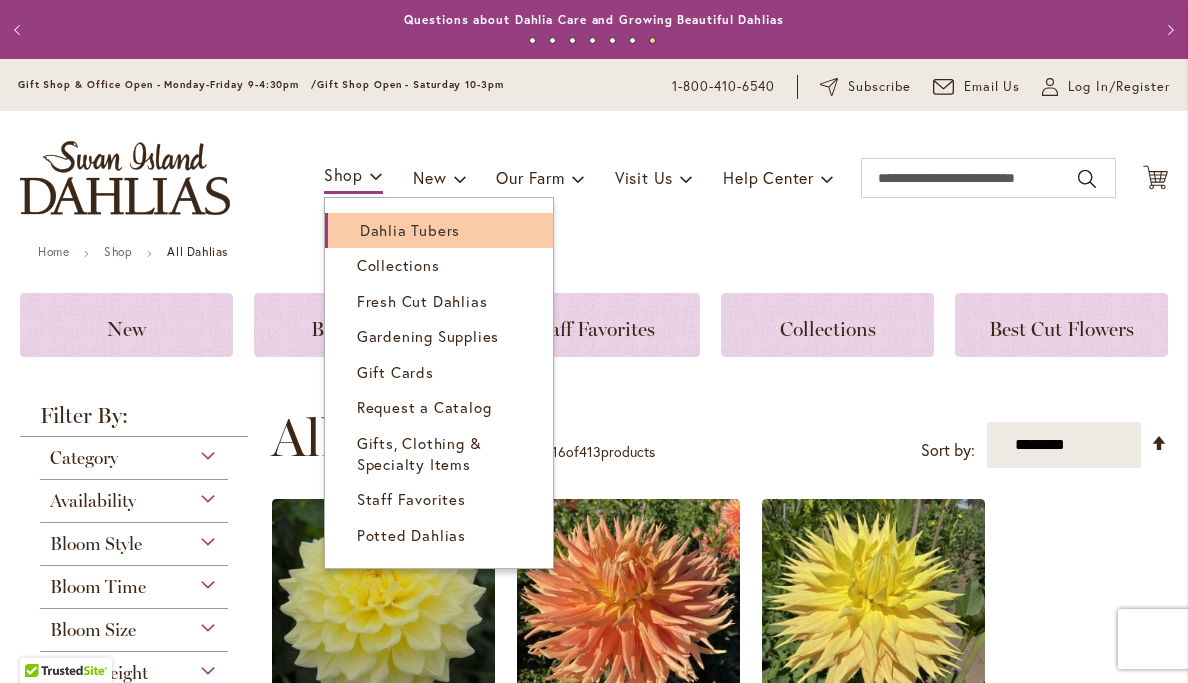 click on "Dahlia Tubers" at bounding box center [439, 230] 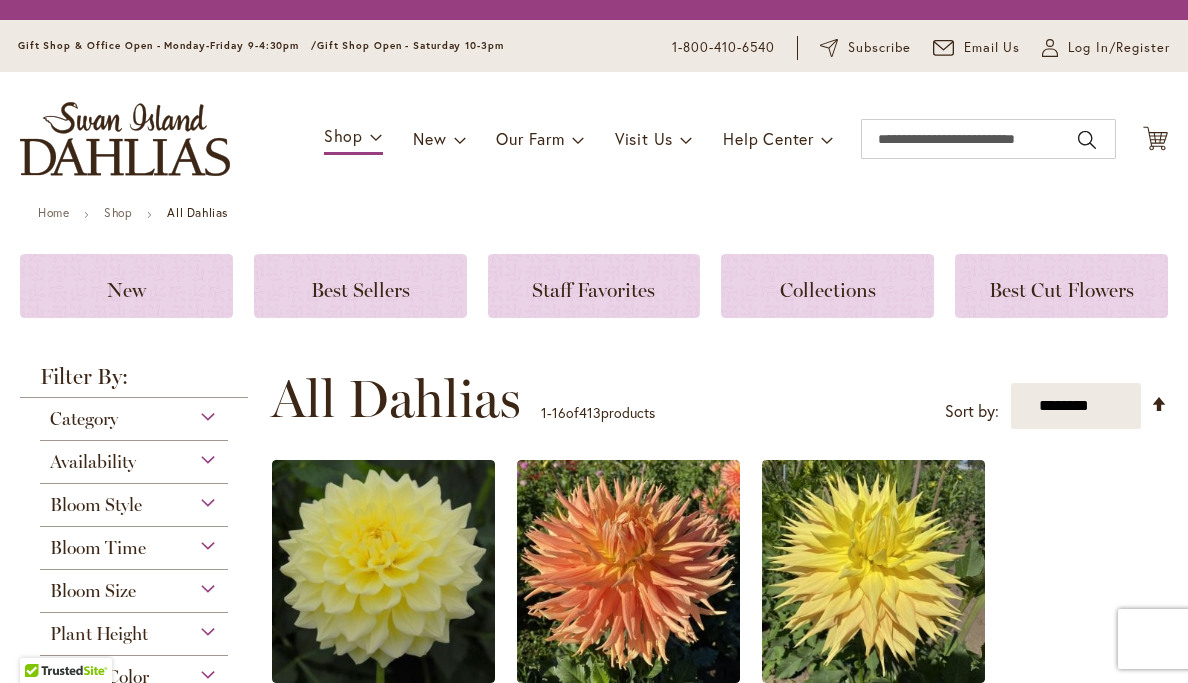 scroll, scrollTop: 0, scrollLeft: 0, axis: both 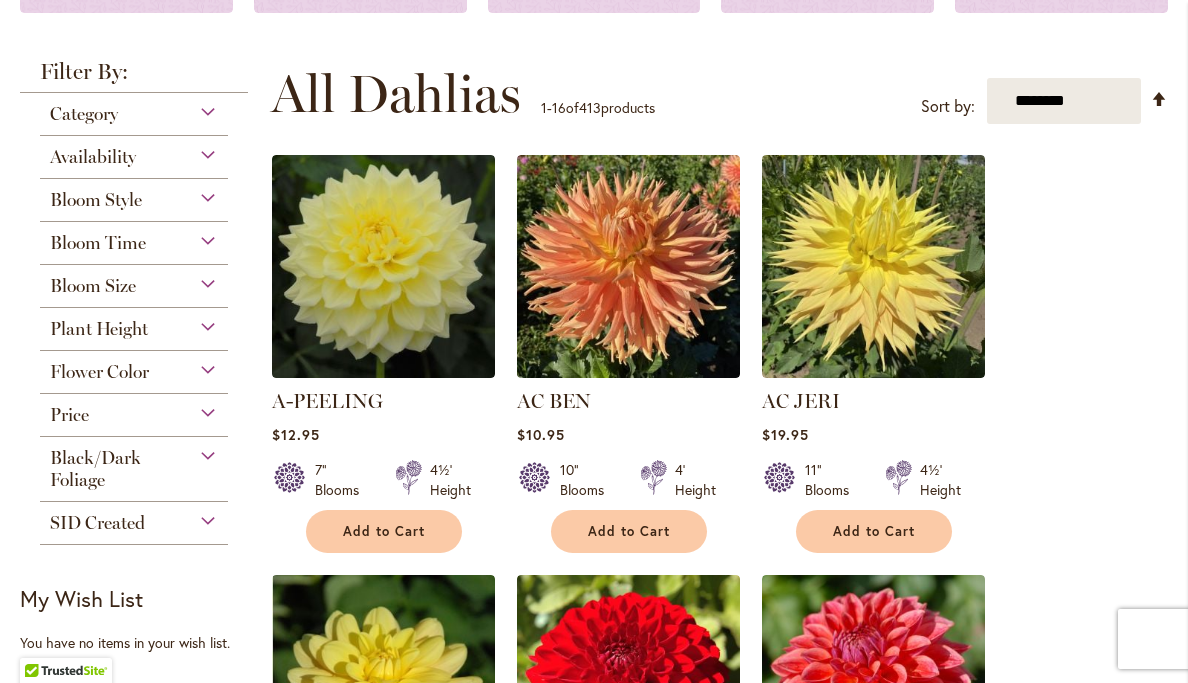 click at bounding box center [289, 480] 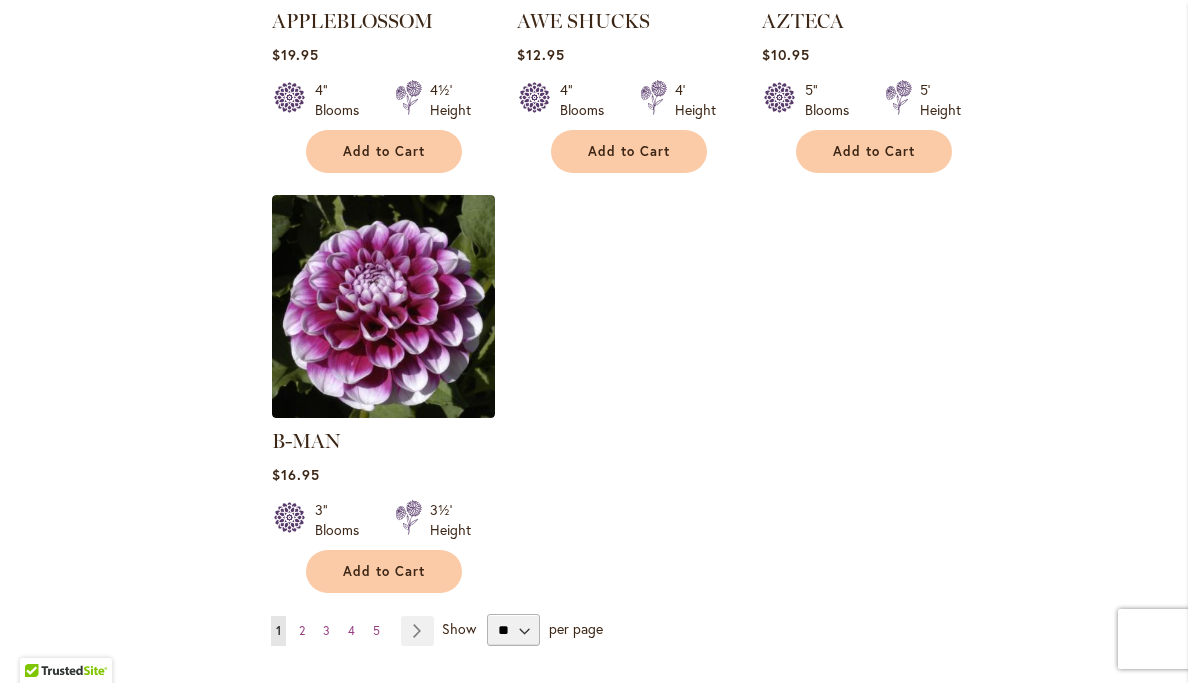 scroll, scrollTop: 2470, scrollLeft: 0, axis: vertical 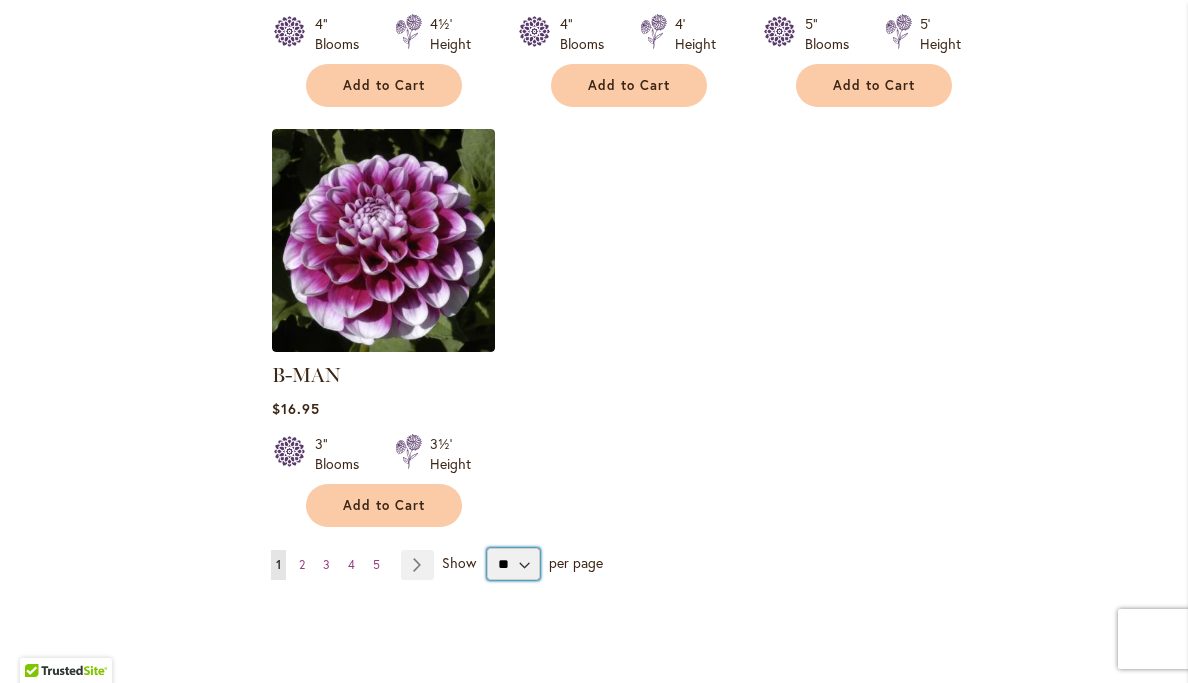 click on "**
**
**
**" at bounding box center (513, 564) 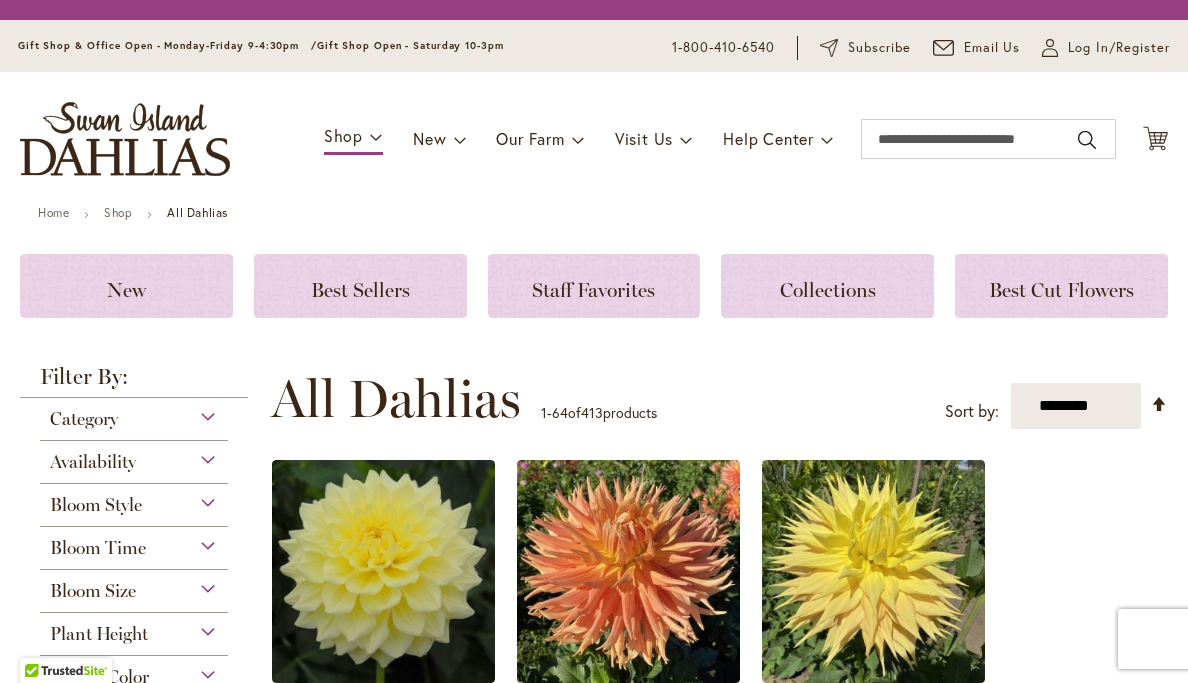 scroll, scrollTop: 0, scrollLeft: 0, axis: both 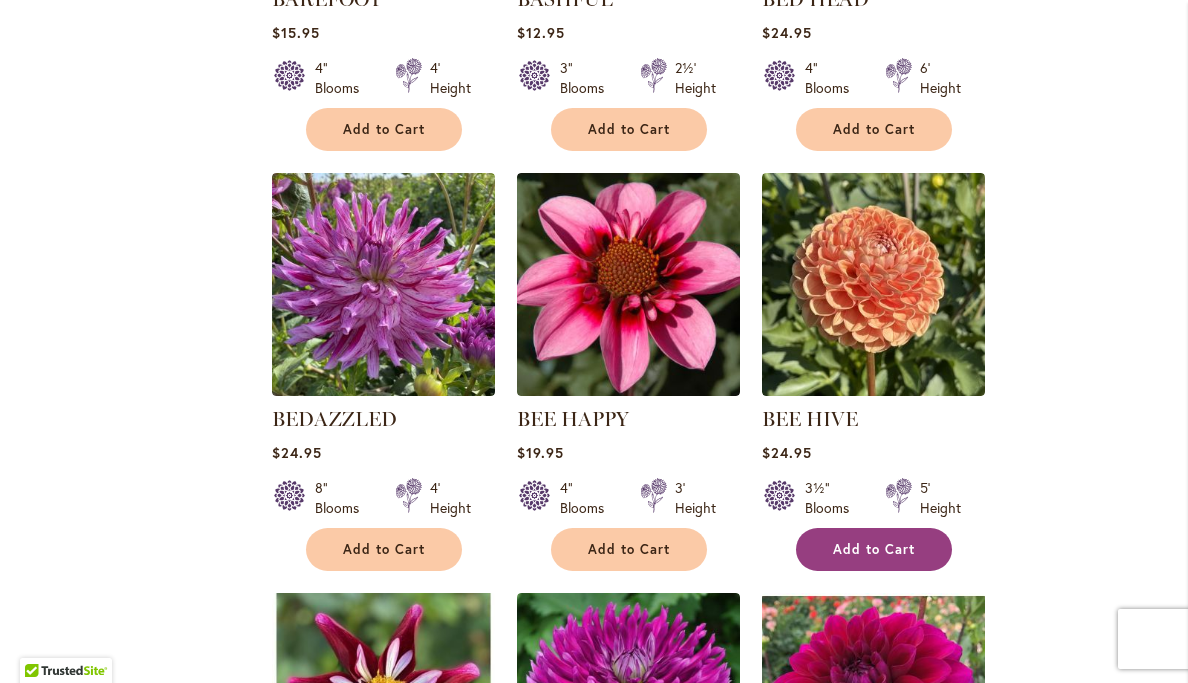 click on "Add to Cart" at bounding box center [874, 549] 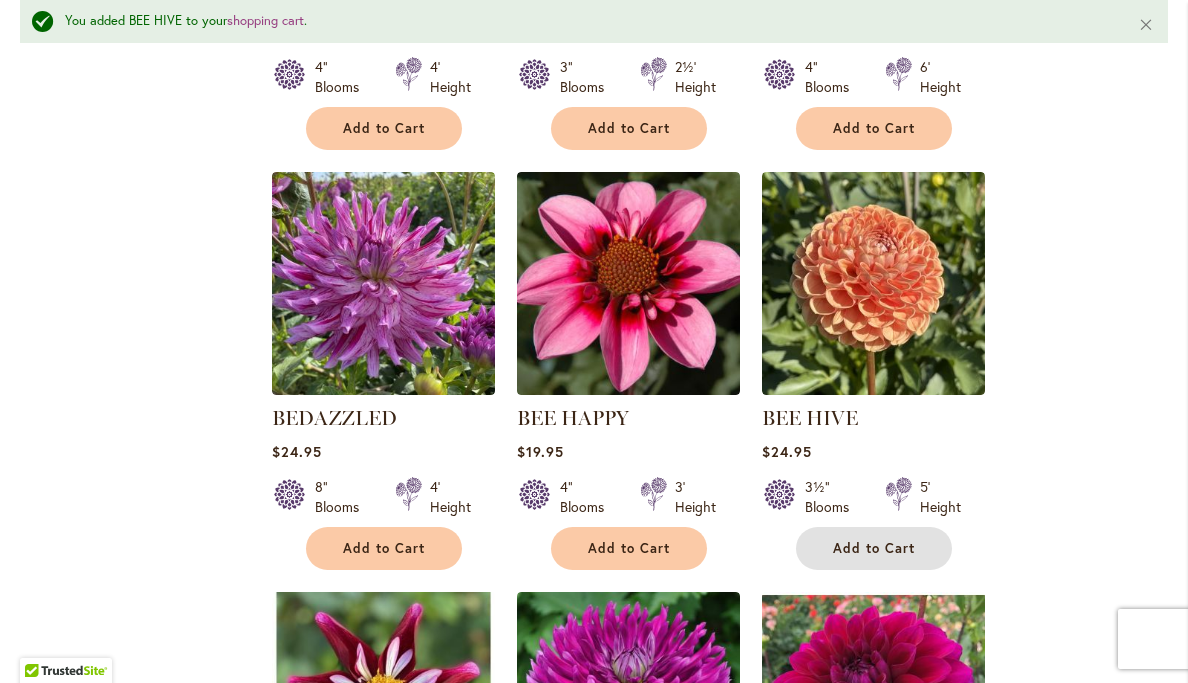 scroll, scrollTop: 3734, scrollLeft: 0, axis: vertical 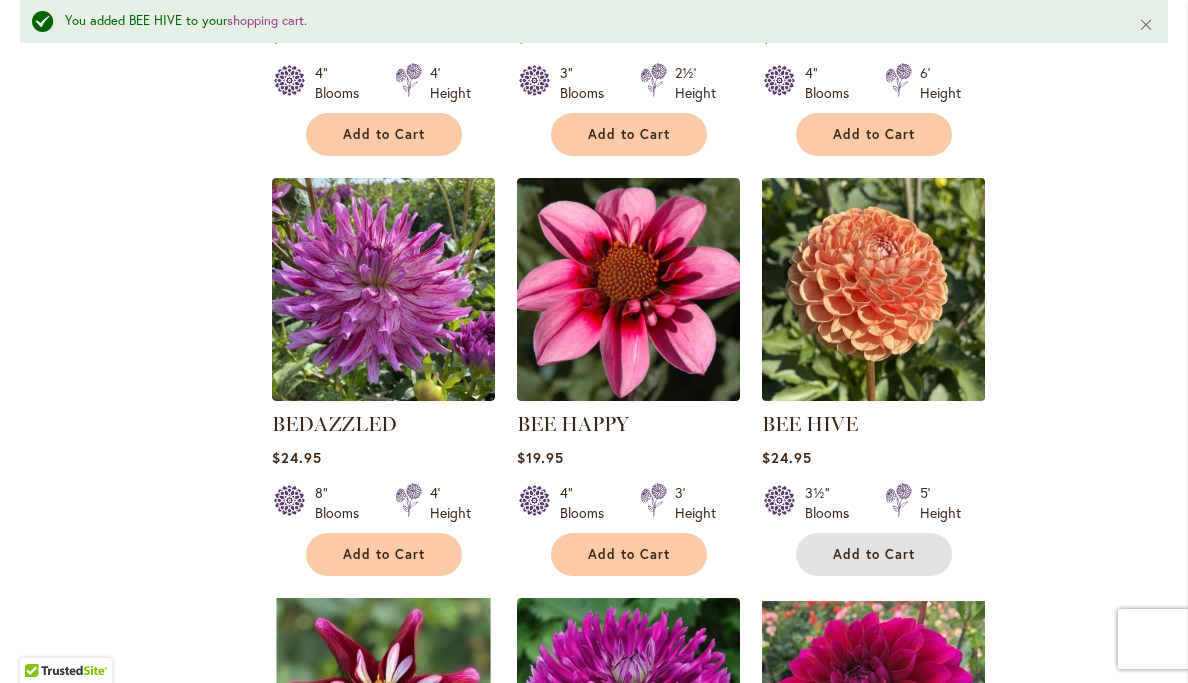 type 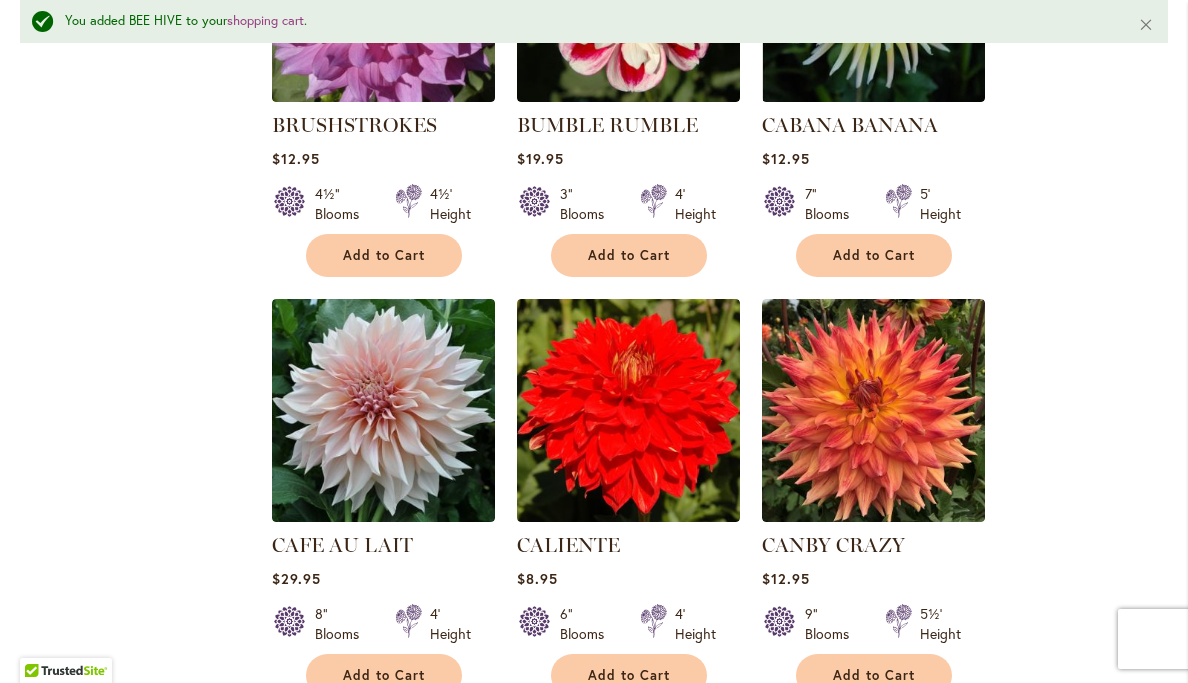 scroll, scrollTop: 8262, scrollLeft: 0, axis: vertical 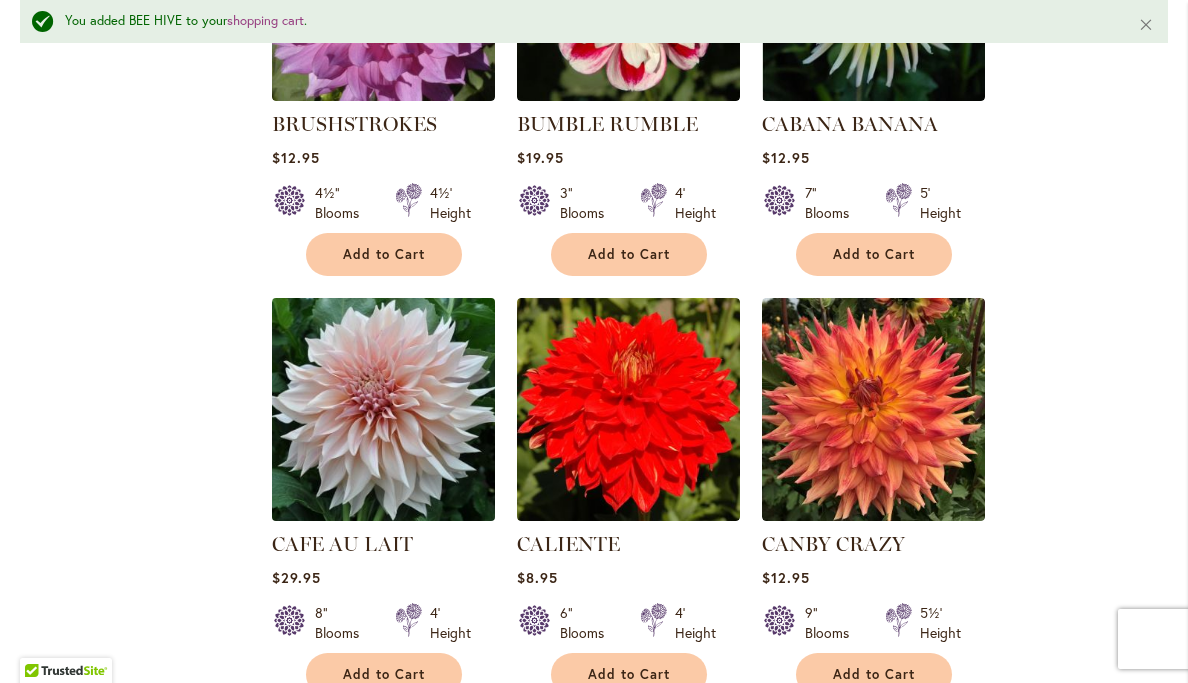 click at bounding box center [383, 409] 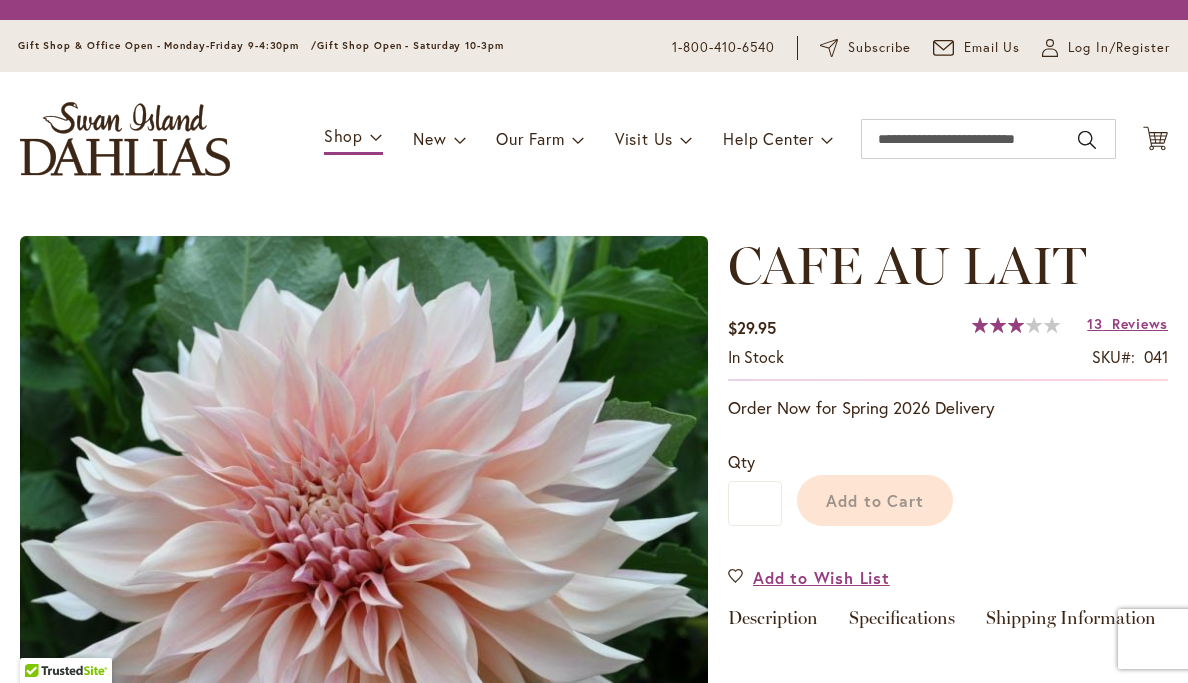 scroll, scrollTop: 0, scrollLeft: 0, axis: both 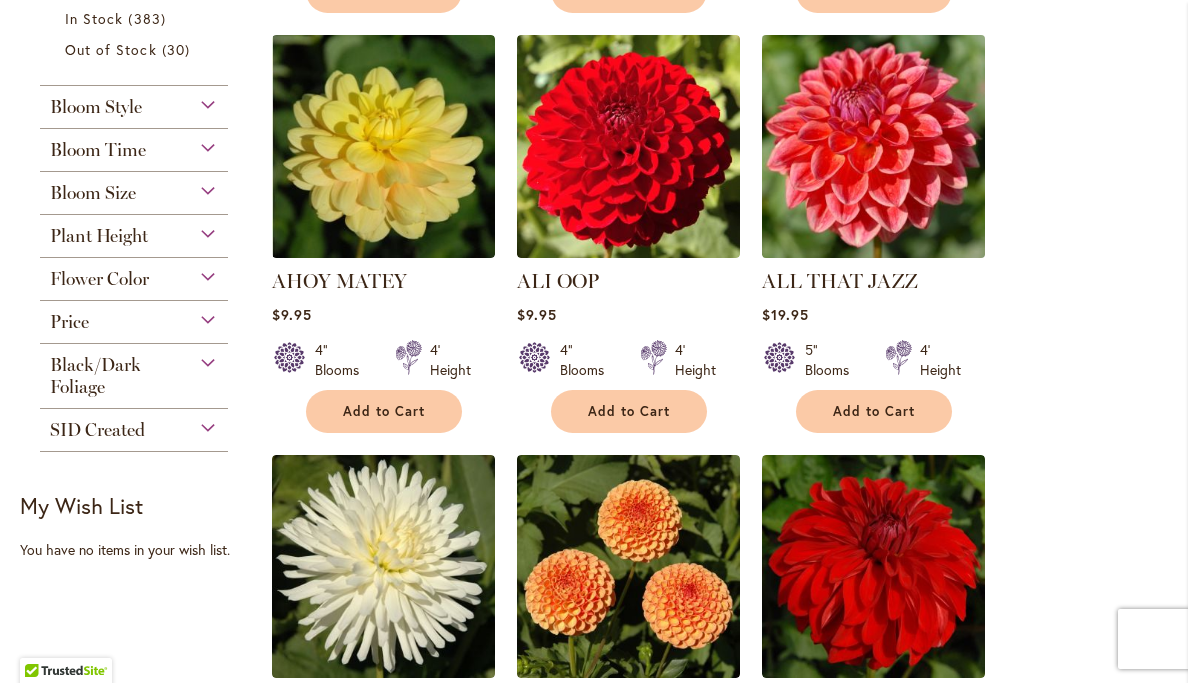 click at bounding box center [873, 147] 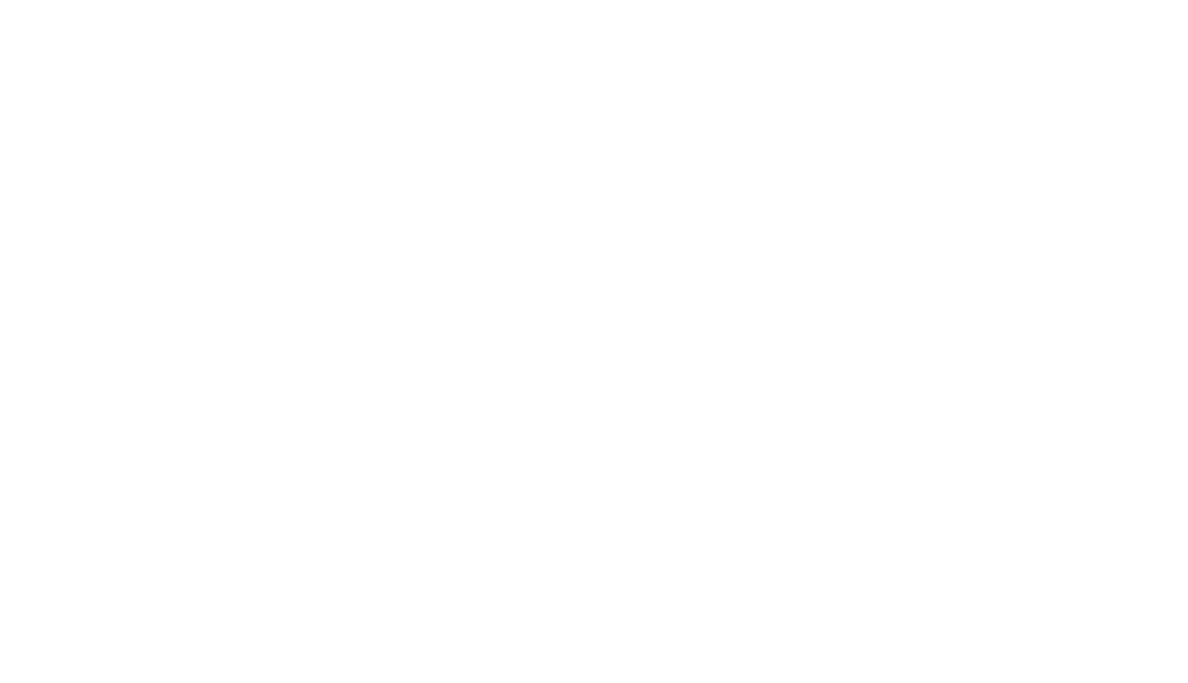 scroll, scrollTop: 0, scrollLeft: 0, axis: both 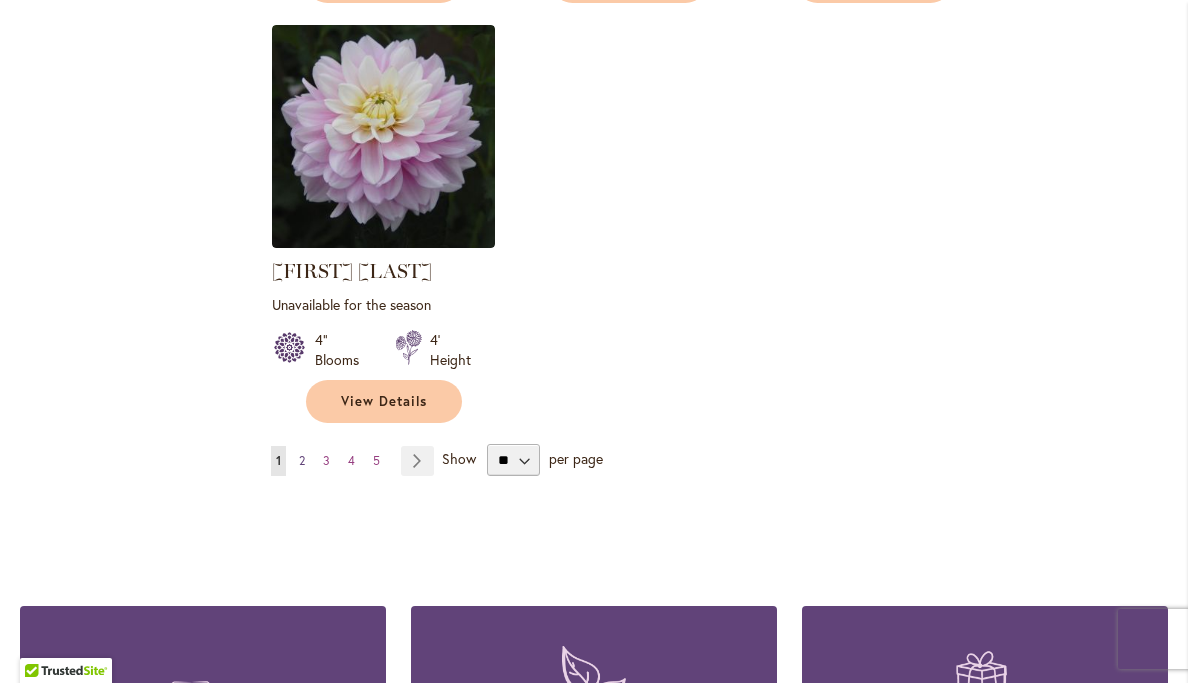 click on "2" at bounding box center [302, 460] 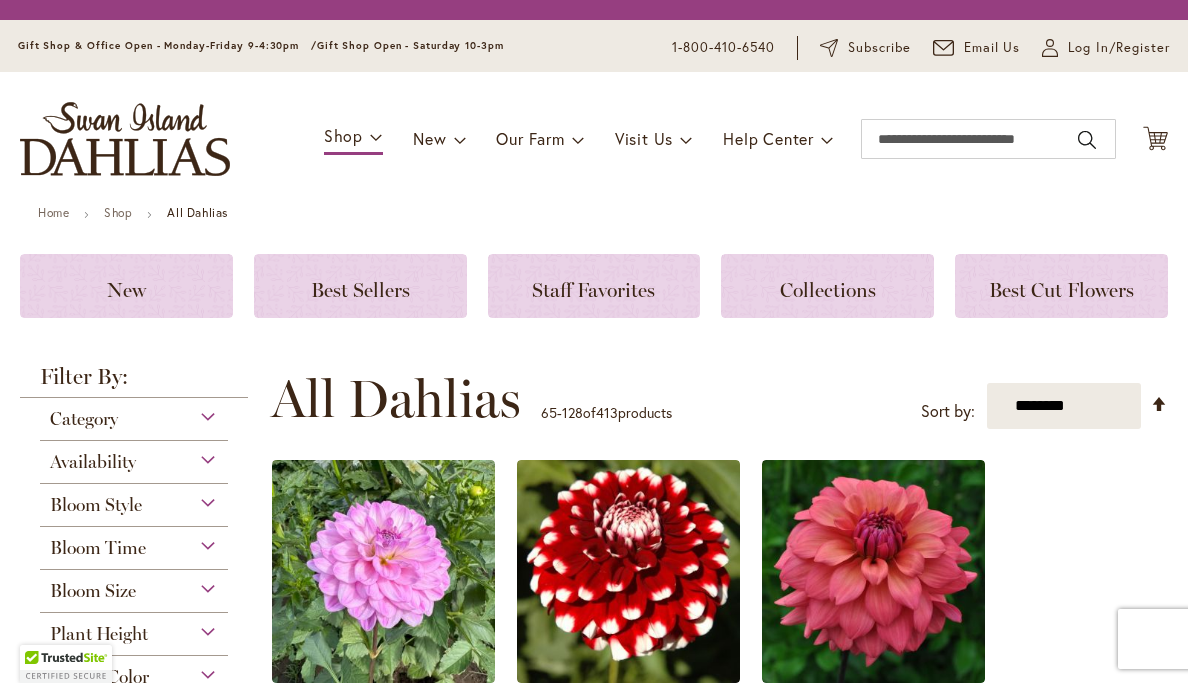 scroll, scrollTop: 0, scrollLeft: 0, axis: both 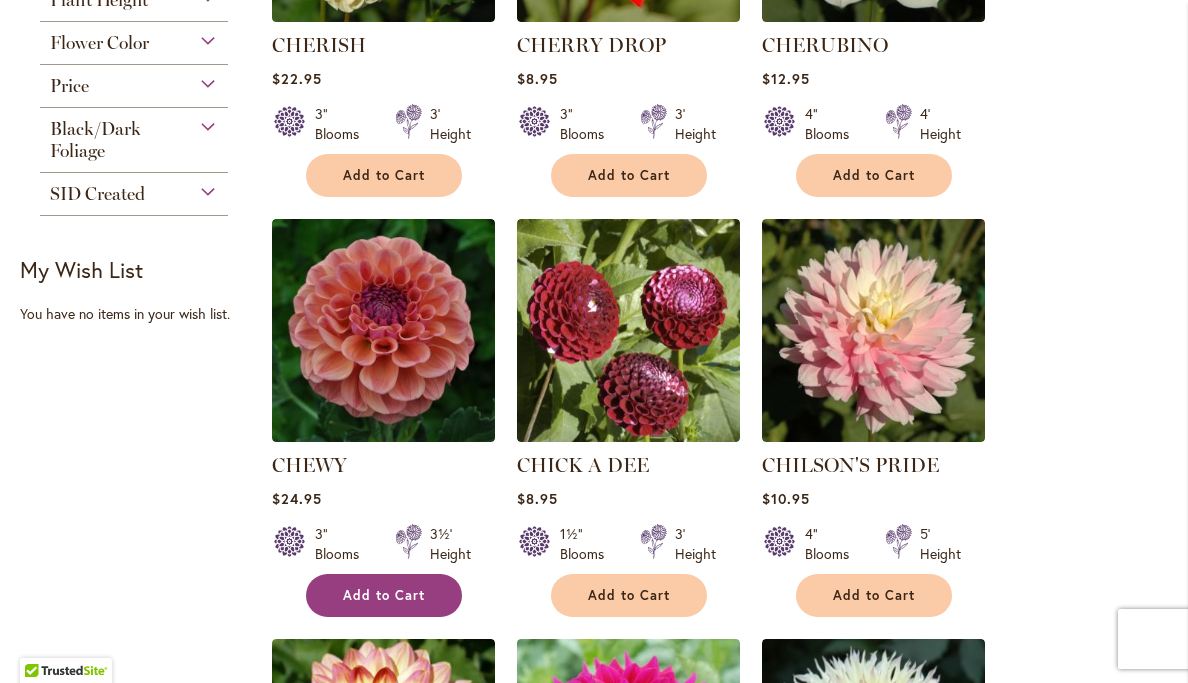 click on "Add to Cart" at bounding box center [384, 595] 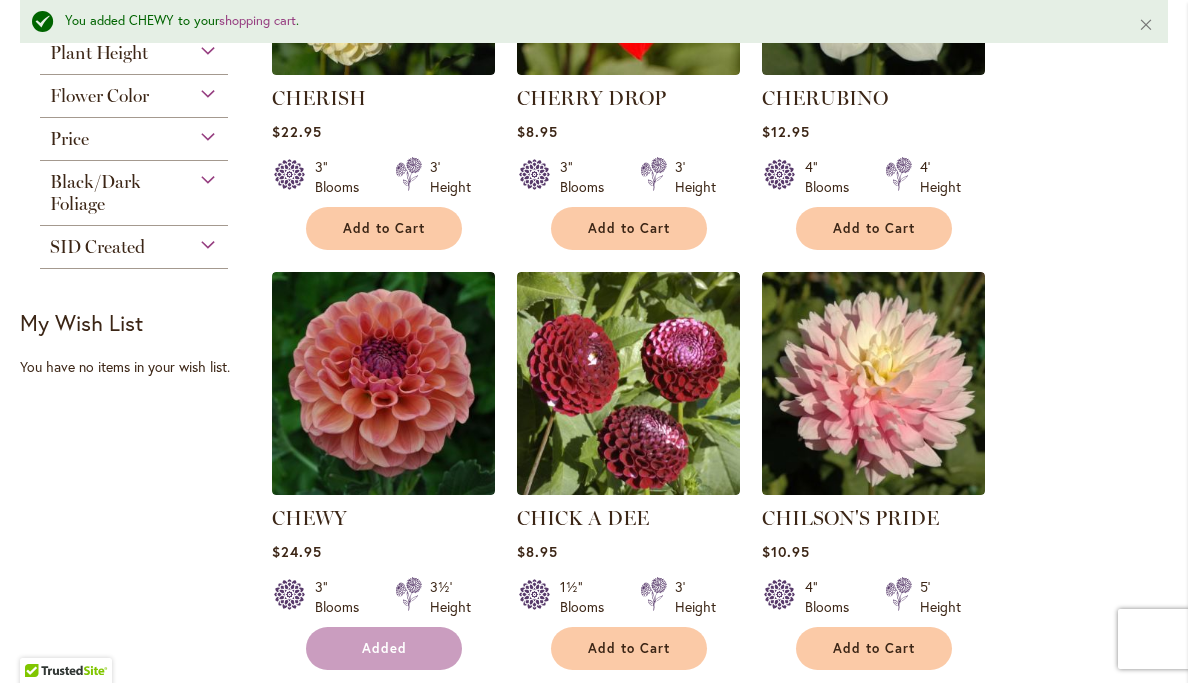 scroll, scrollTop: 1172, scrollLeft: 0, axis: vertical 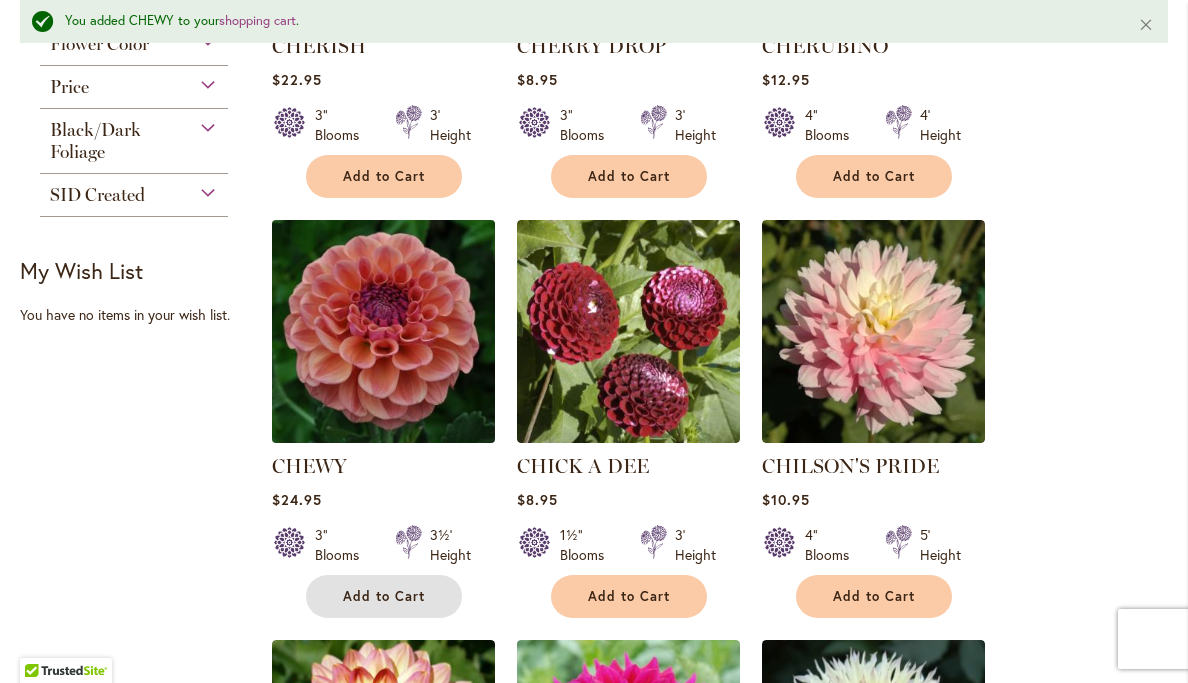 type 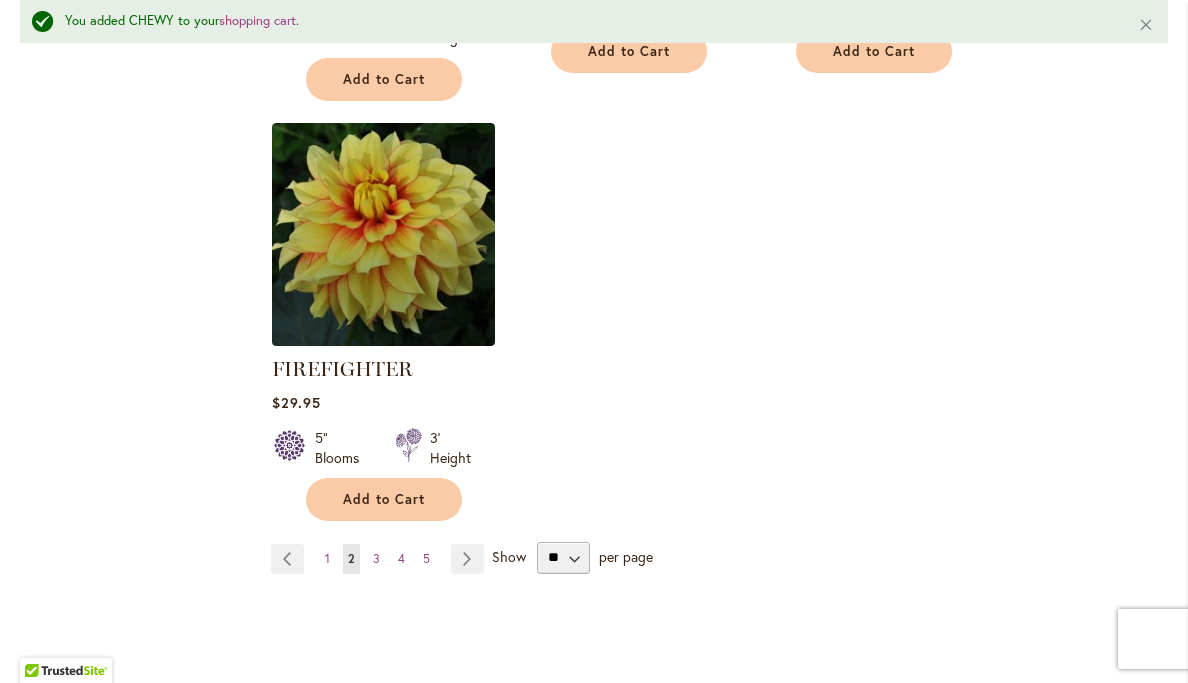 scroll, scrollTop: 9407, scrollLeft: 0, axis: vertical 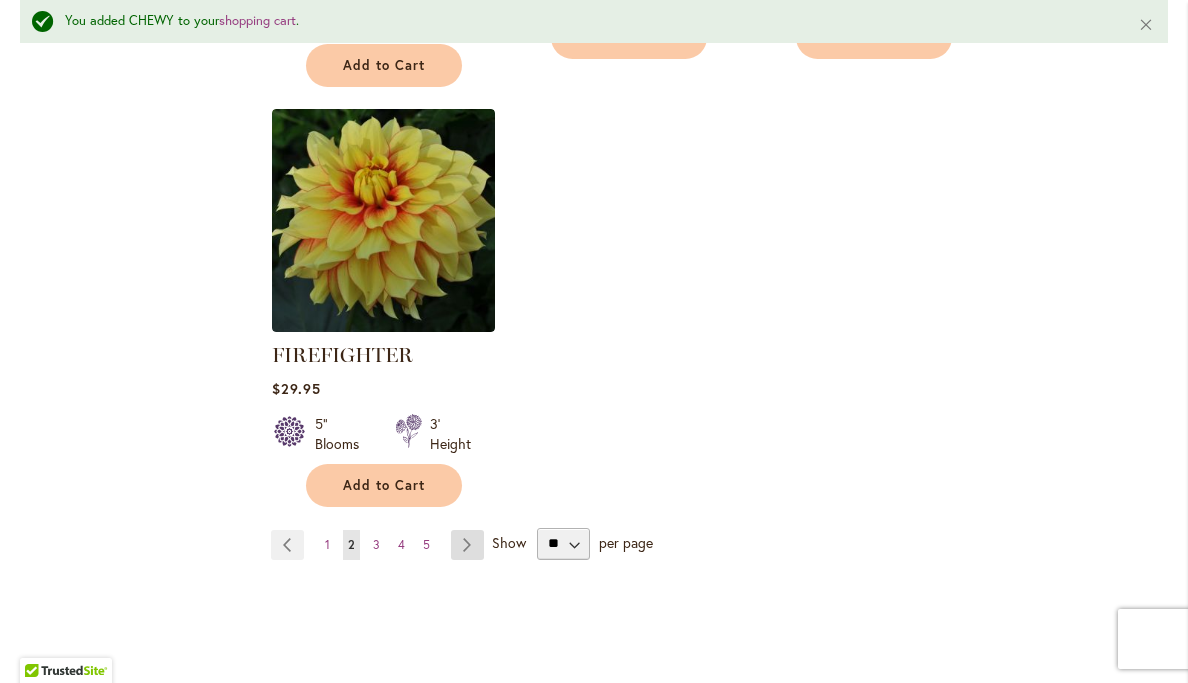 click on "Page
Next" at bounding box center (467, 545) 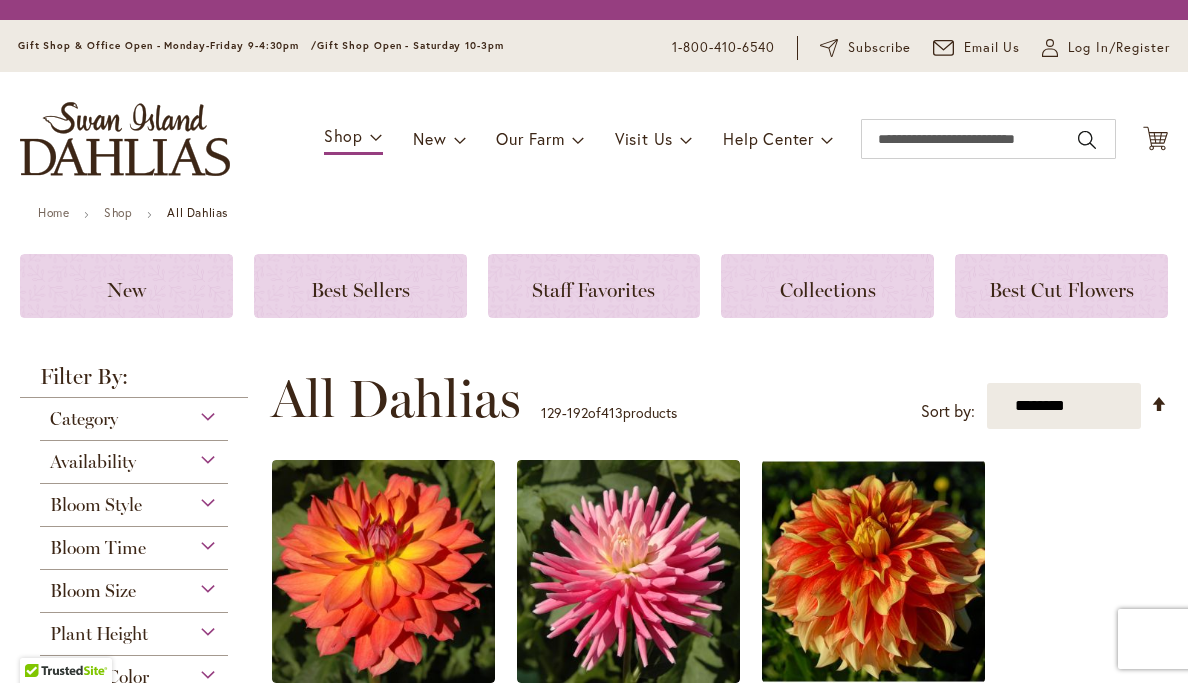 scroll, scrollTop: 0, scrollLeft: 0, axis: both 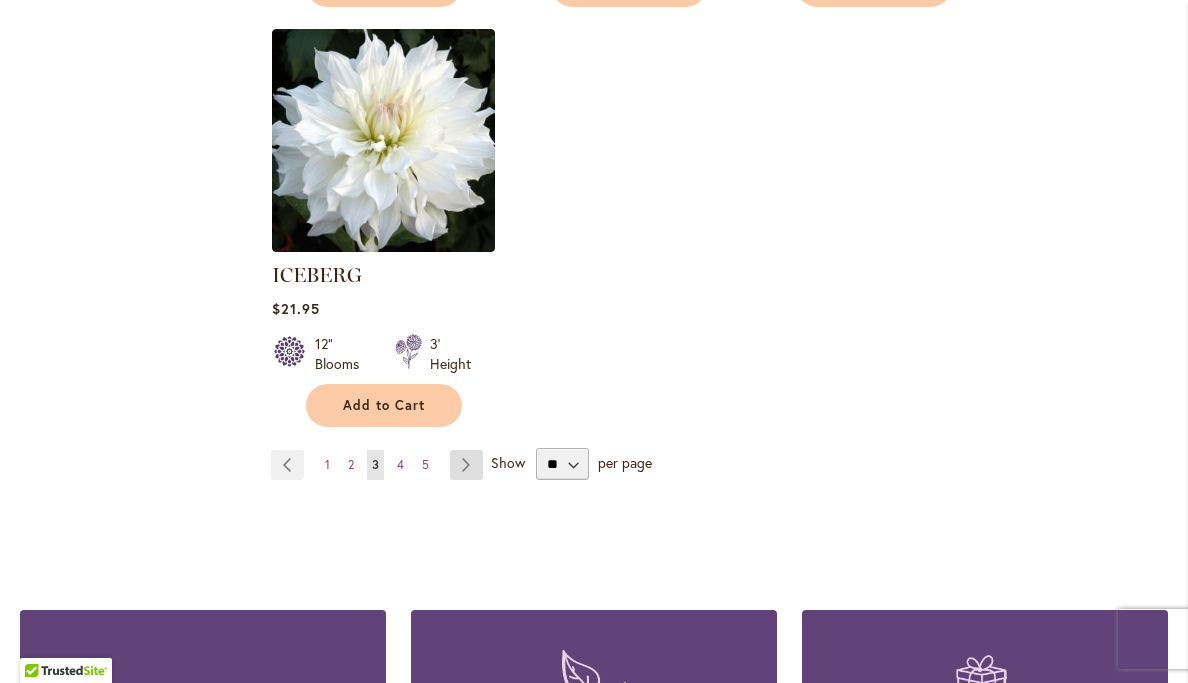 click on "Page
Next" at bounding box center (466, 465) 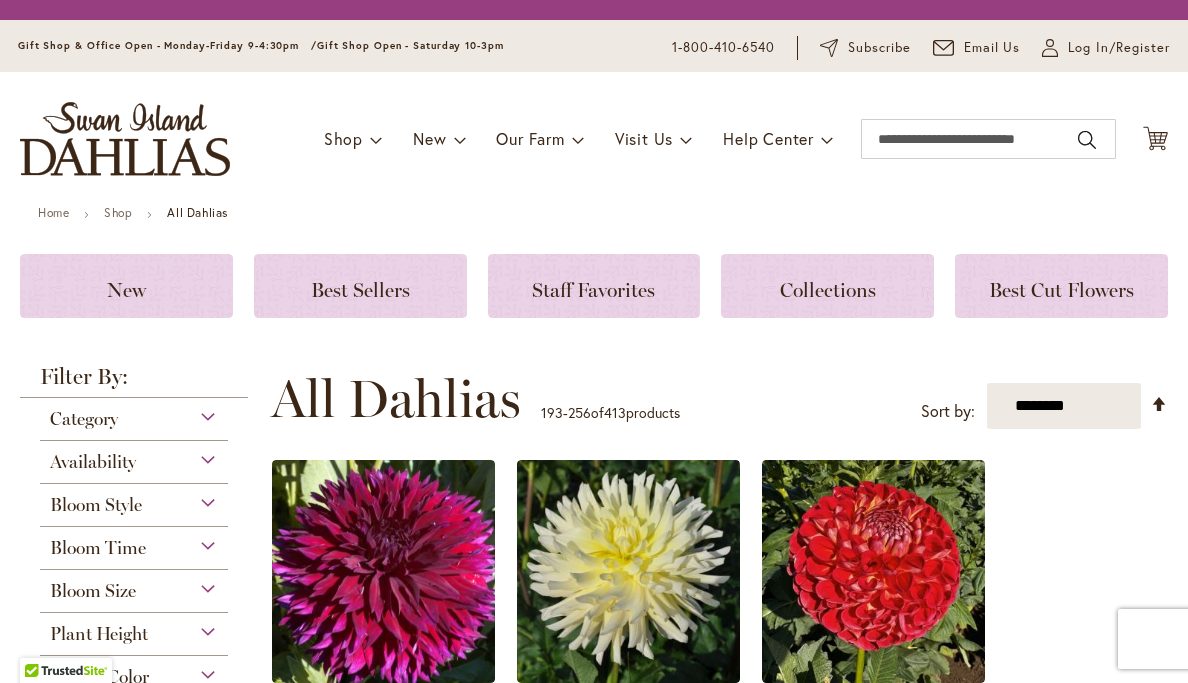 scroll, scrollTop: 0, scrollLeft: 0, axis: both 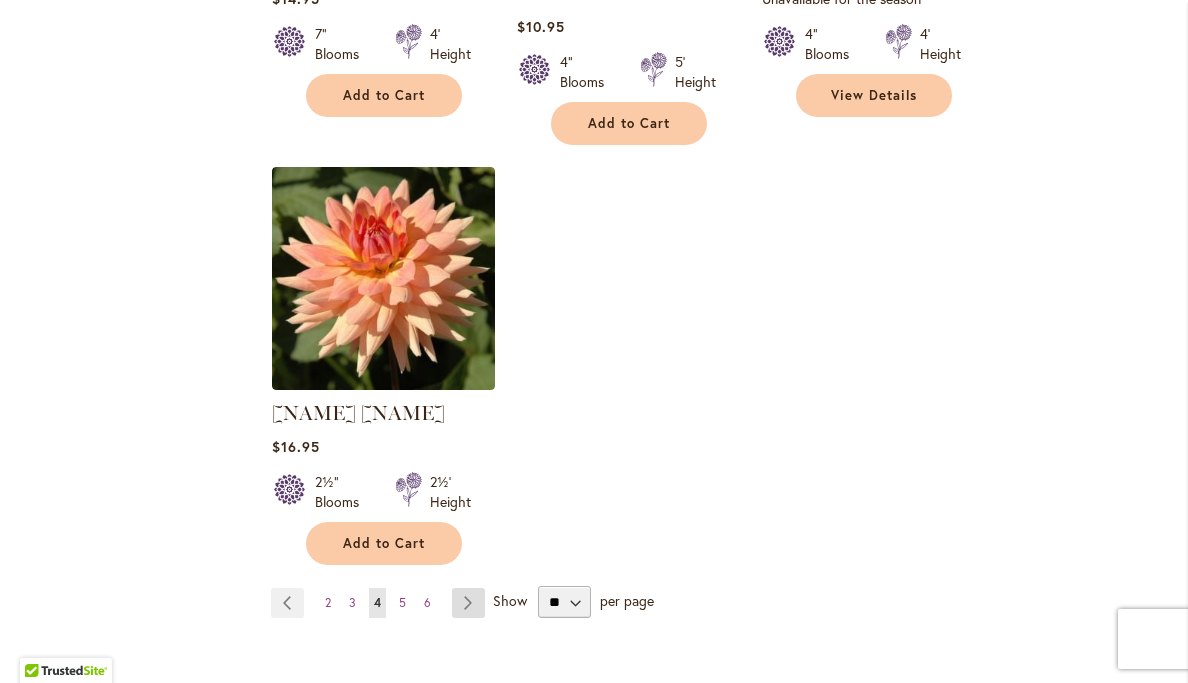 click on "Page
Next" at bounding box center (468, 603) 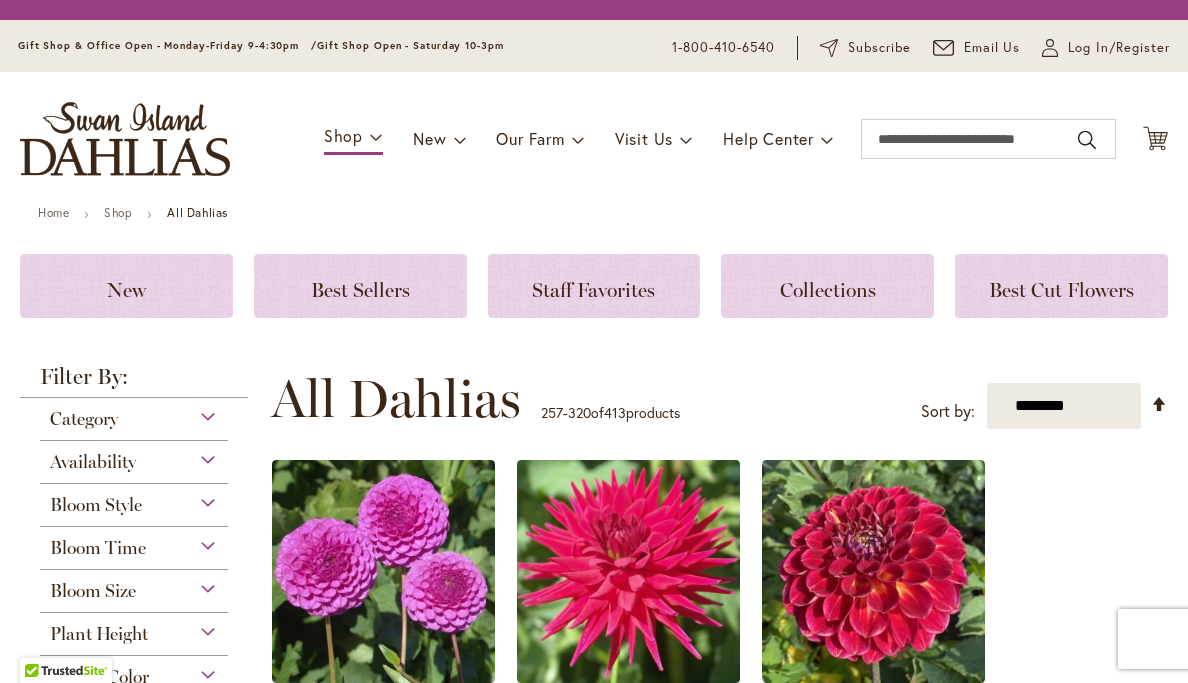 scroll, scrollTop: 0, scrollLeft: 0, axis: both 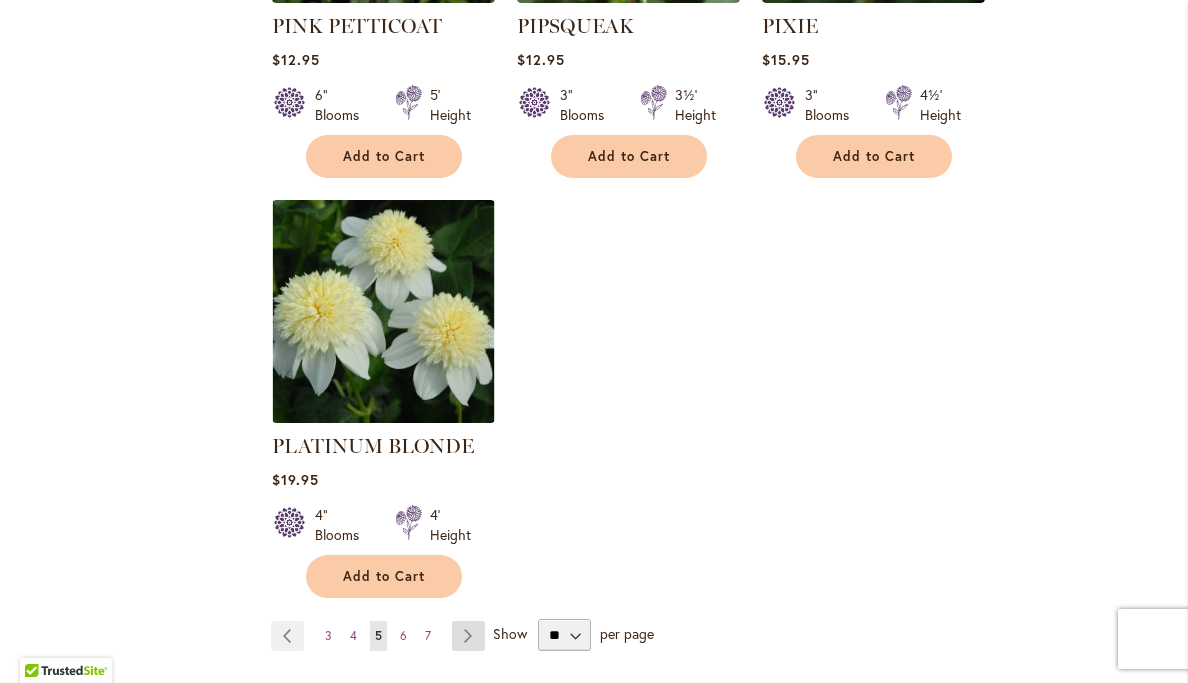 click on "Page
Next" at bounding box center (468, 636) 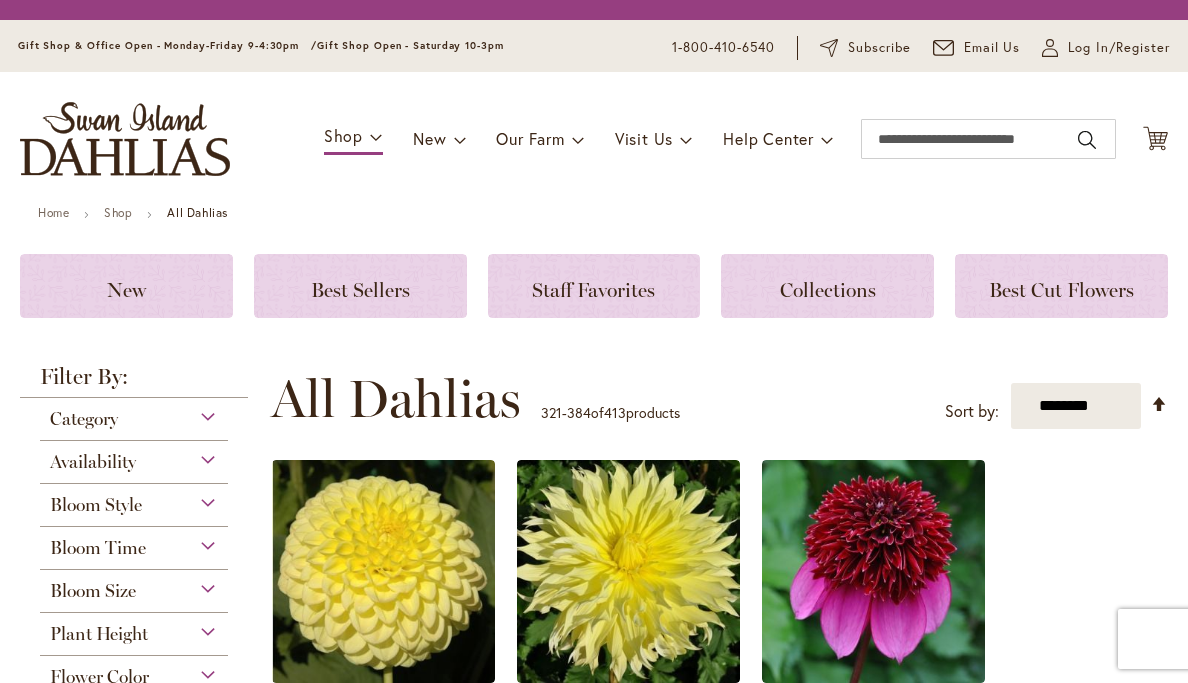 scroll, scrollTop: 0, scrollLeft: 0, axis: both 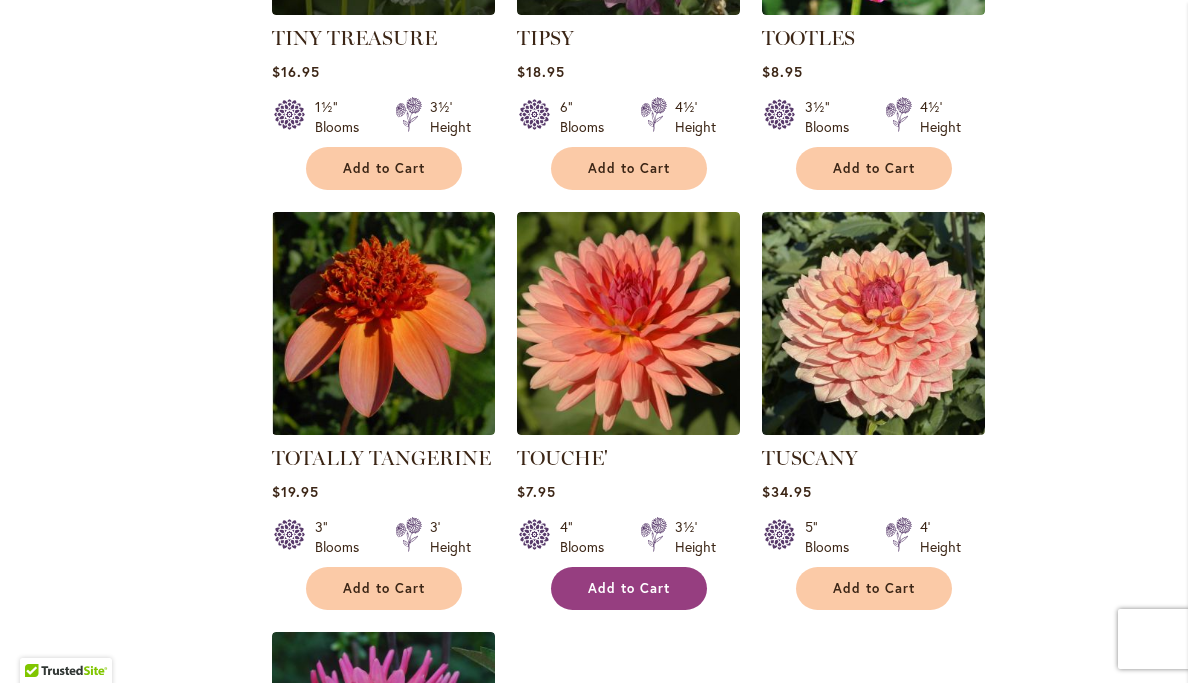 click on "Add to Cart" at bounding box center (629, 588) 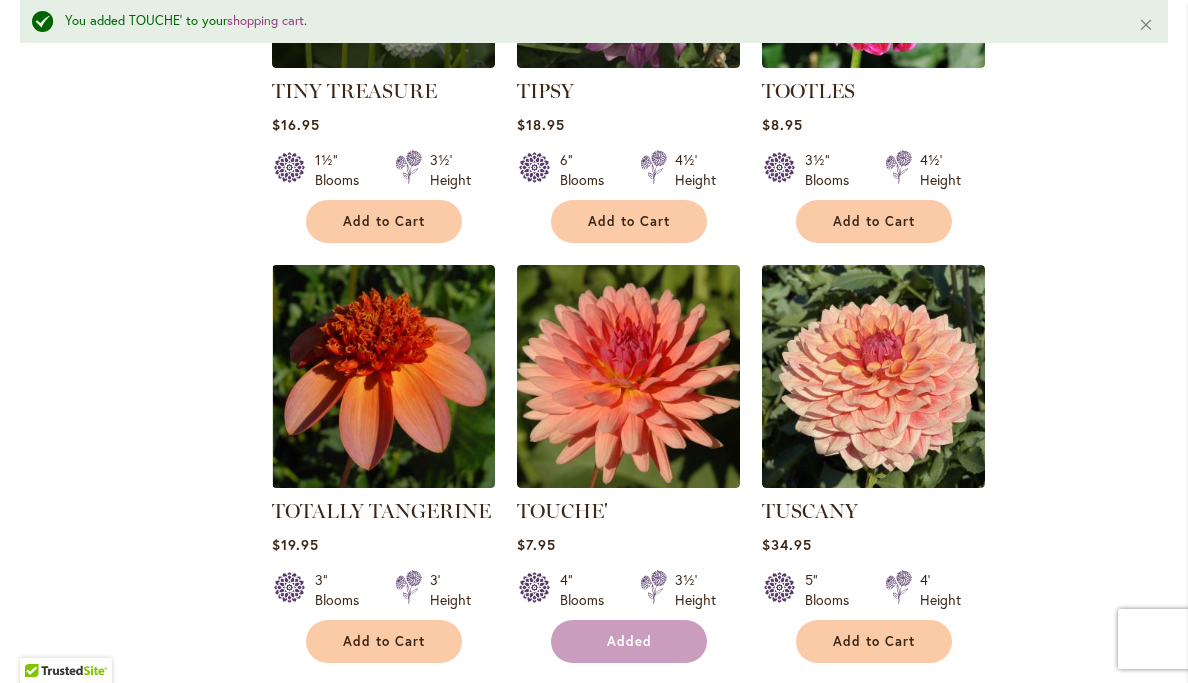 scroll, scrollTop: 8795, scrollLeft: 0, axis: vertical 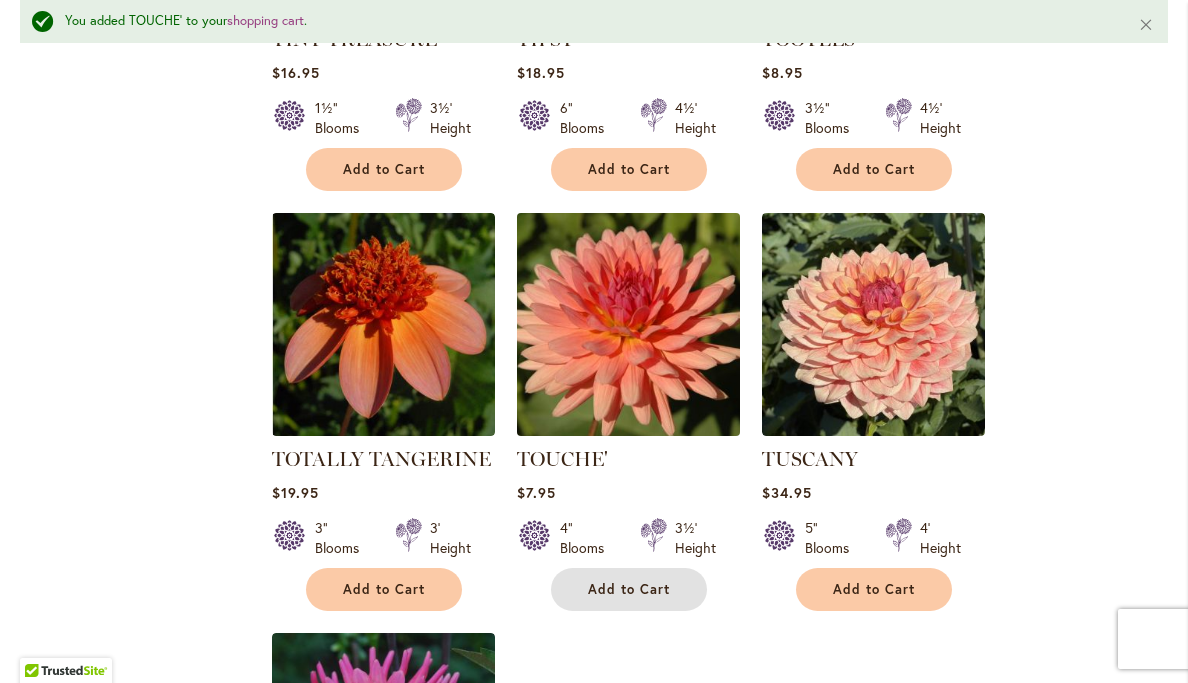 type 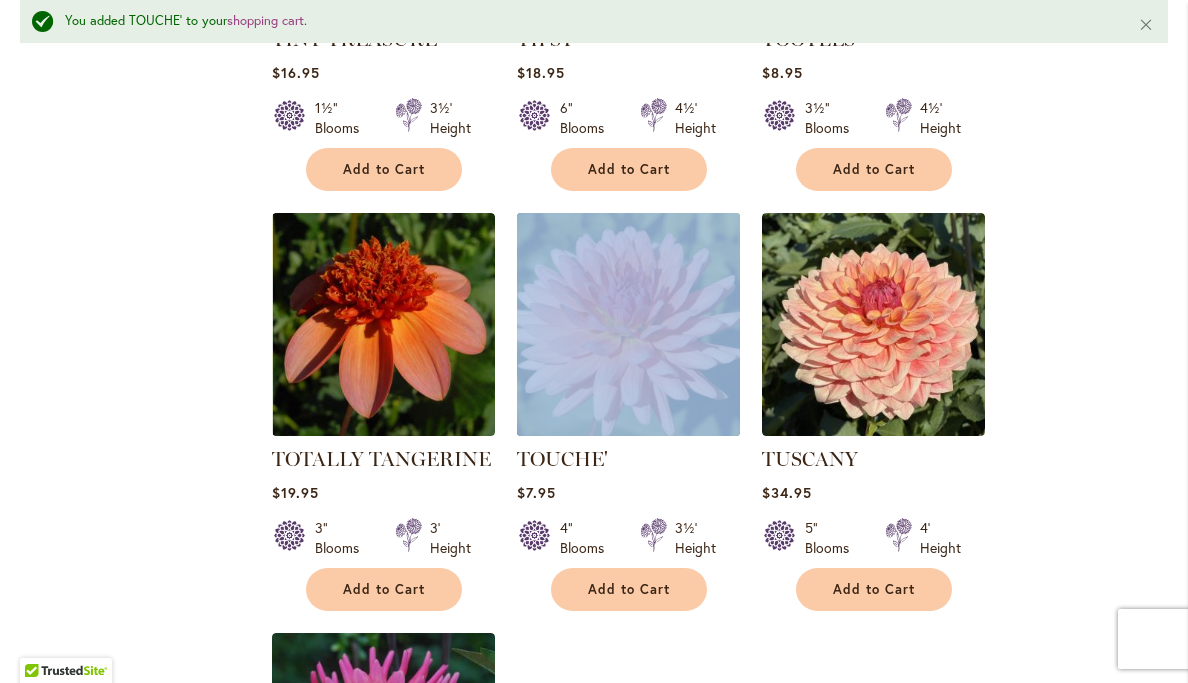 drag, startPoint x: 514, startPoint y: 203, endPoint x: 733, endPoint y: 424, distance: 311.1302 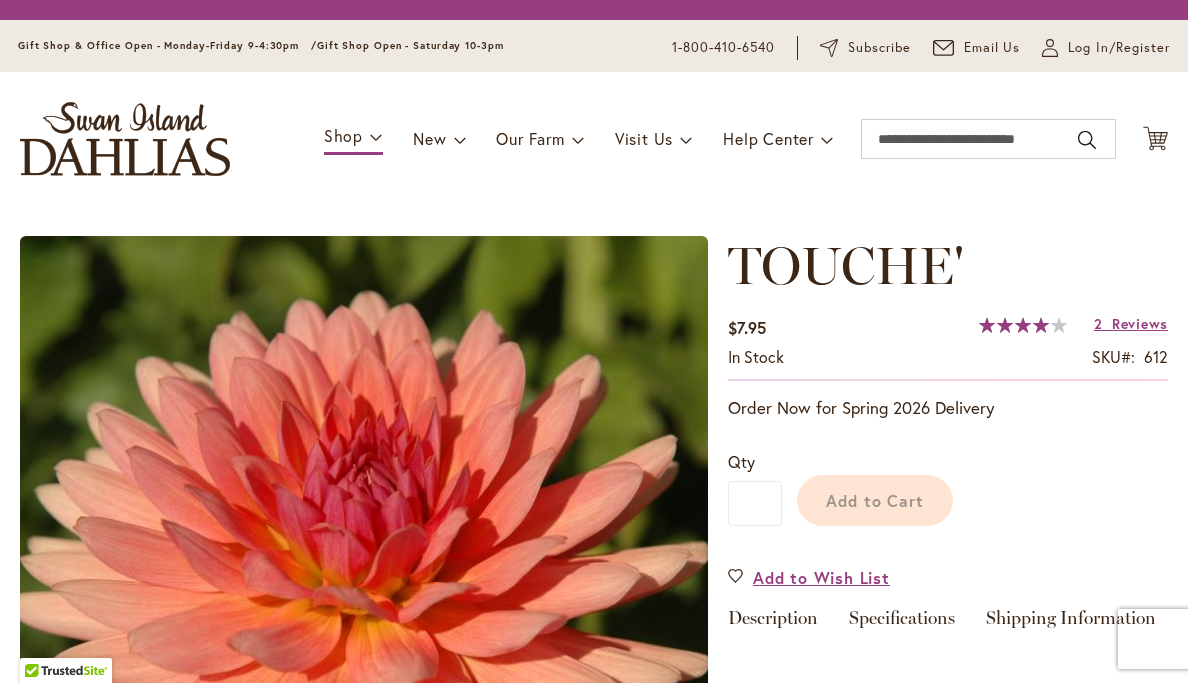 scroll, scrollTop: 0, scrollLeft: 0, axis: both 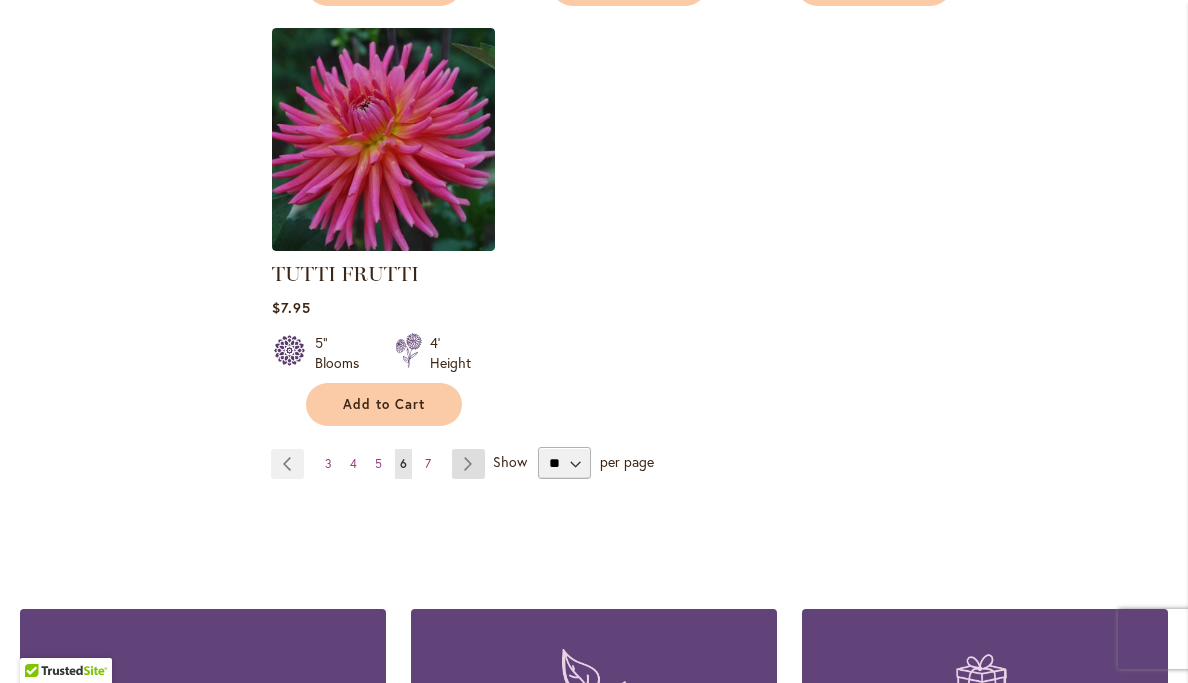 click on "Page
Next" at bounding box center (468, 464) 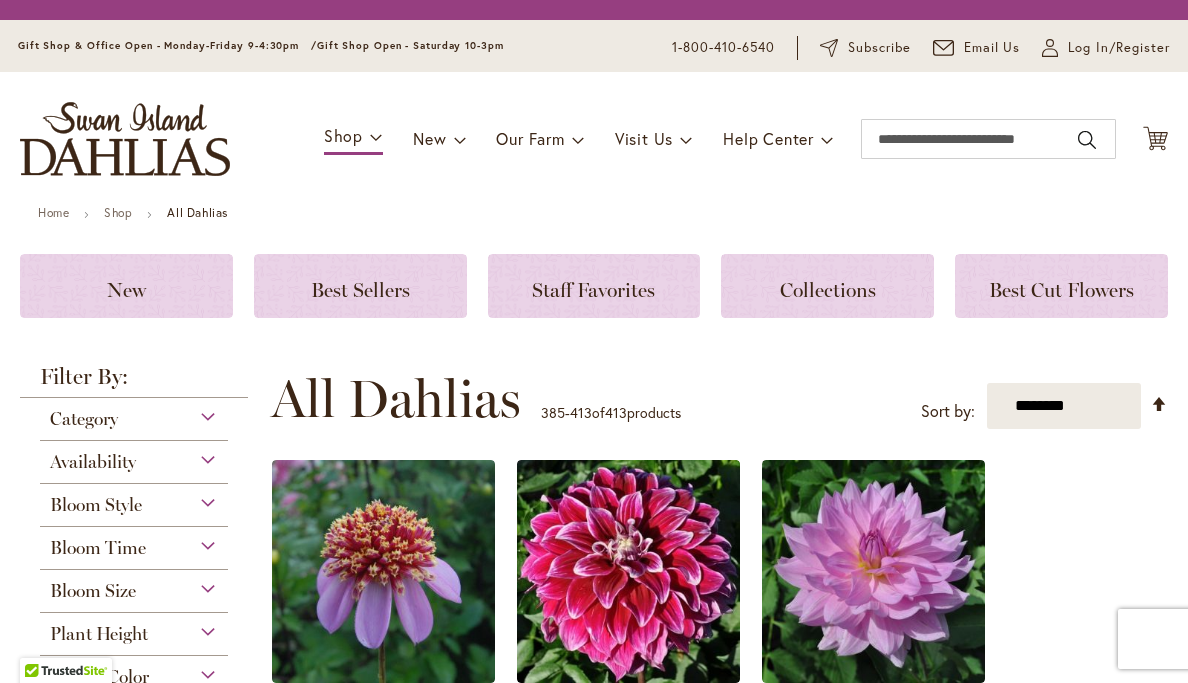 scroll, scrollTop: 0, scrollLeft: 0, axis: both 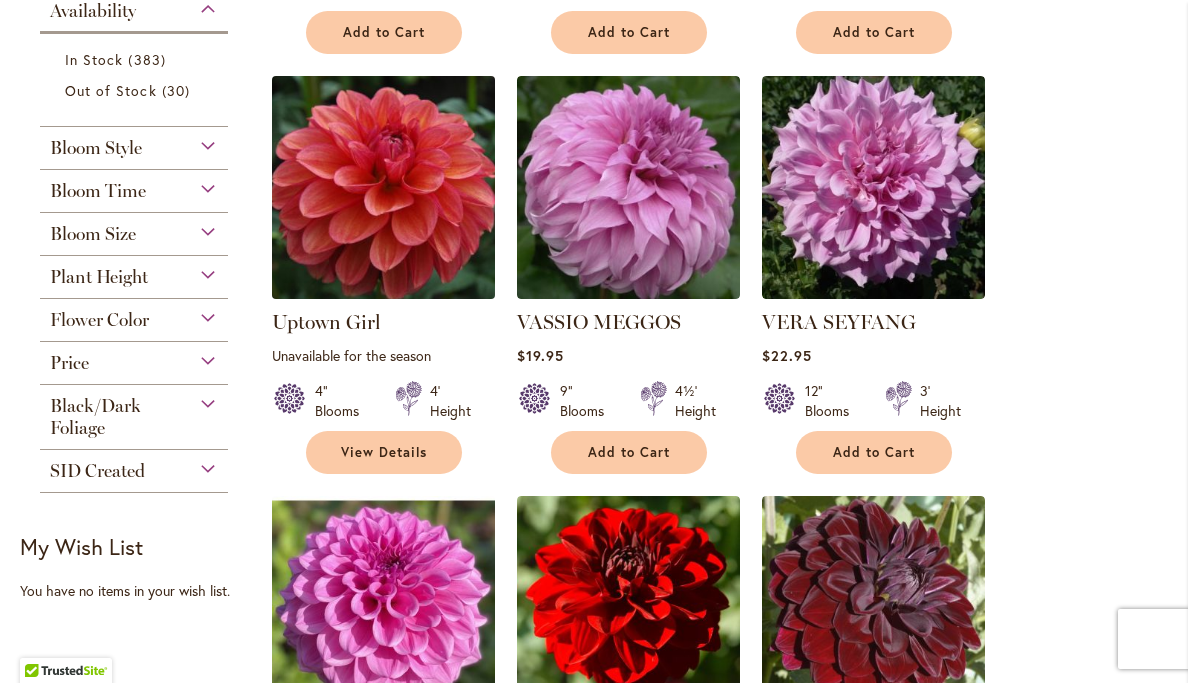 click at bounding box center [383, 188] 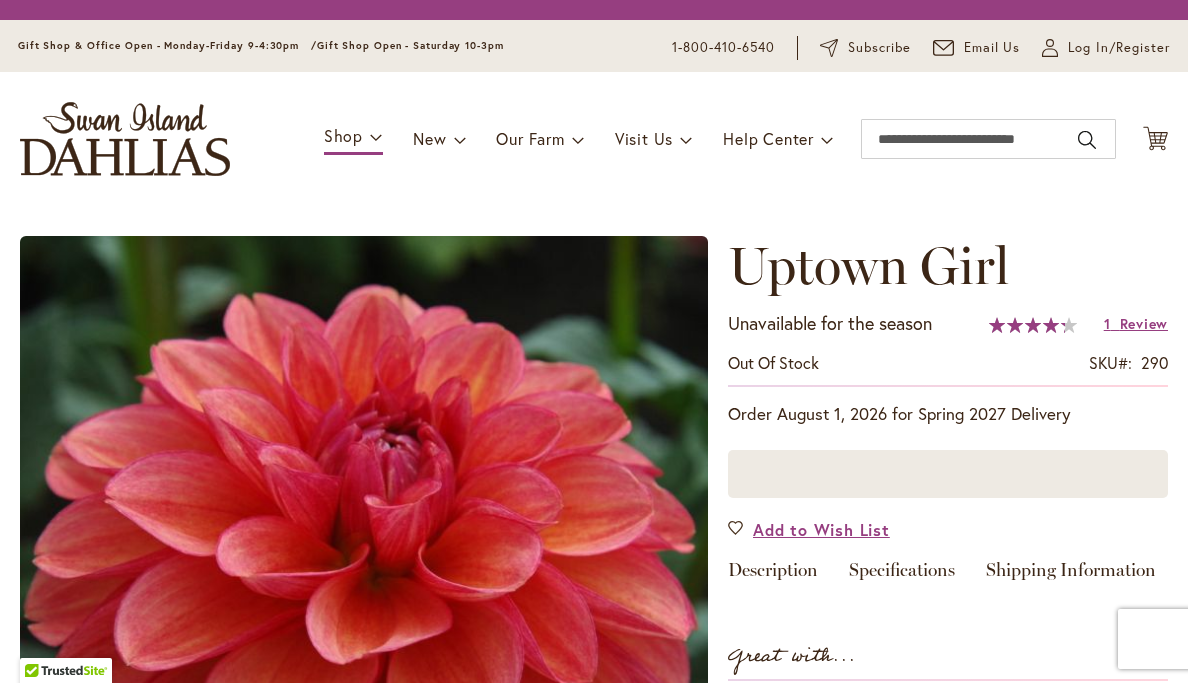 scroll, scrollTop: 0, scrollLeft: 0, axis: both 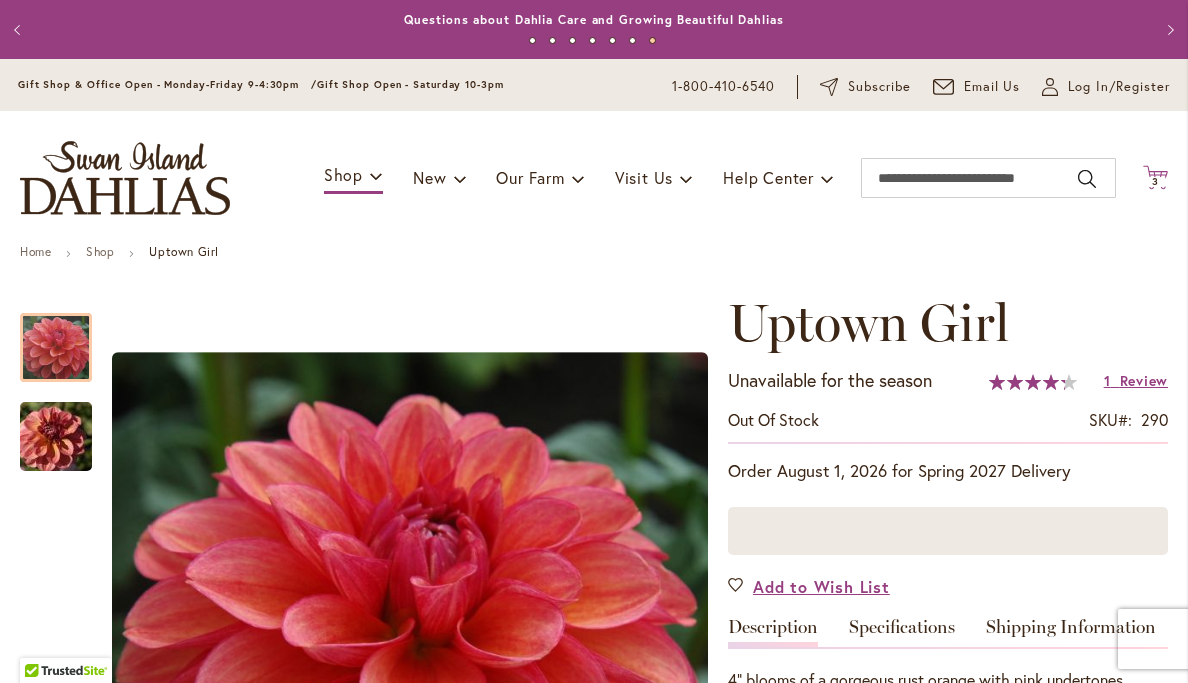 click on "3" at bounding box center (1155, 181) 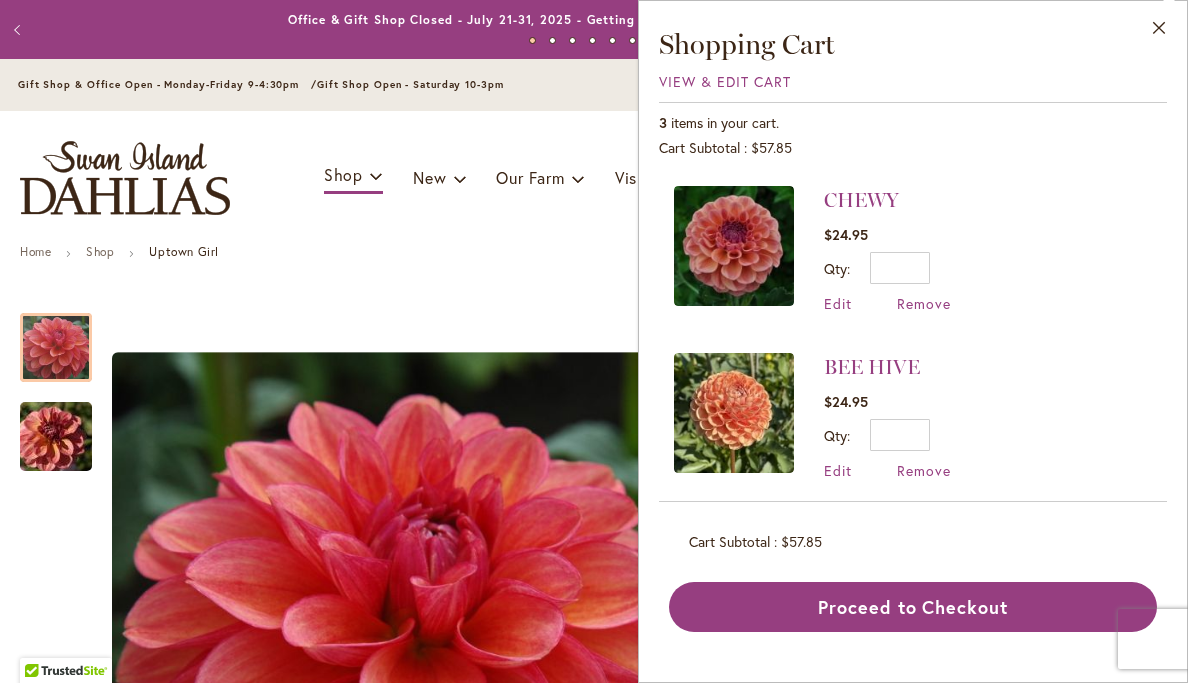 scroll, scrollTop: 176, scrollLeft: 0, axis: vertical 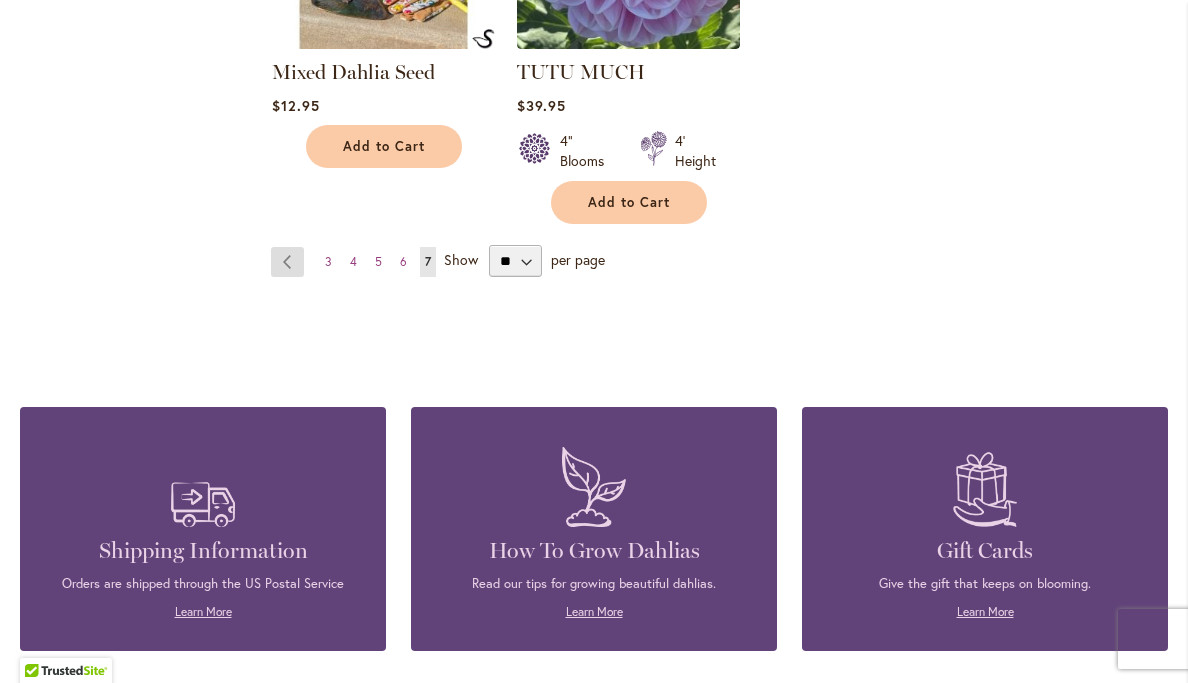 click on "Page
Previous" at bounding box center [287, 262] 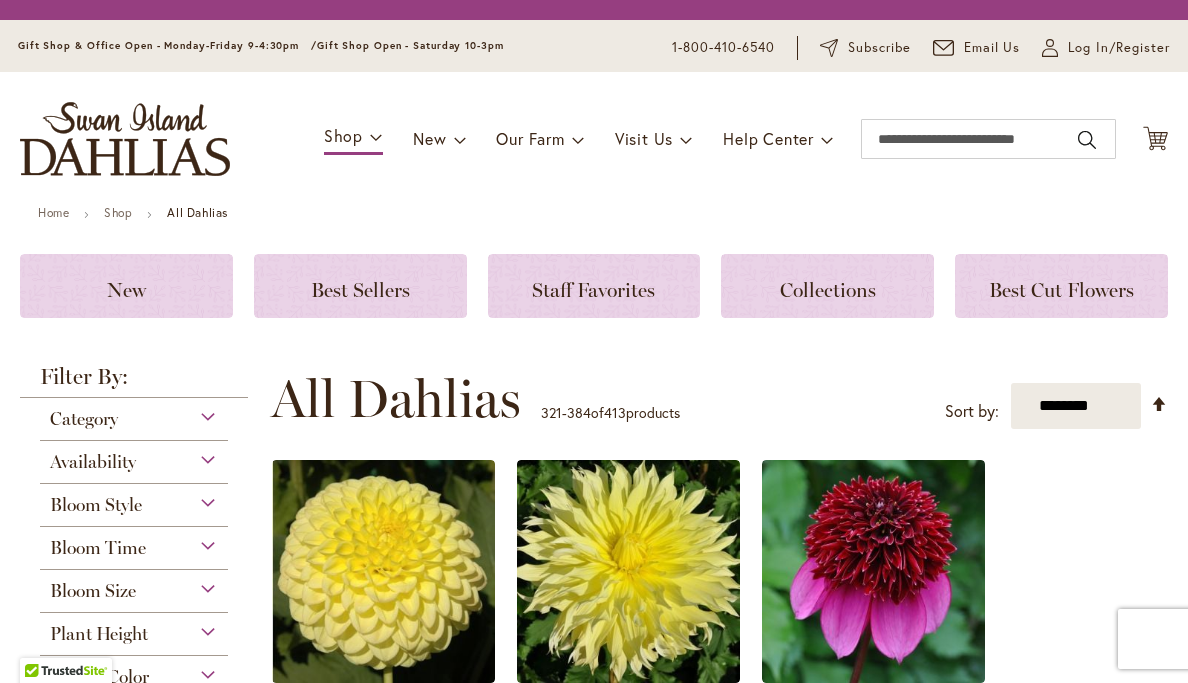 scroll, scrollTop: 0, scrollLeft: 0, axis: both 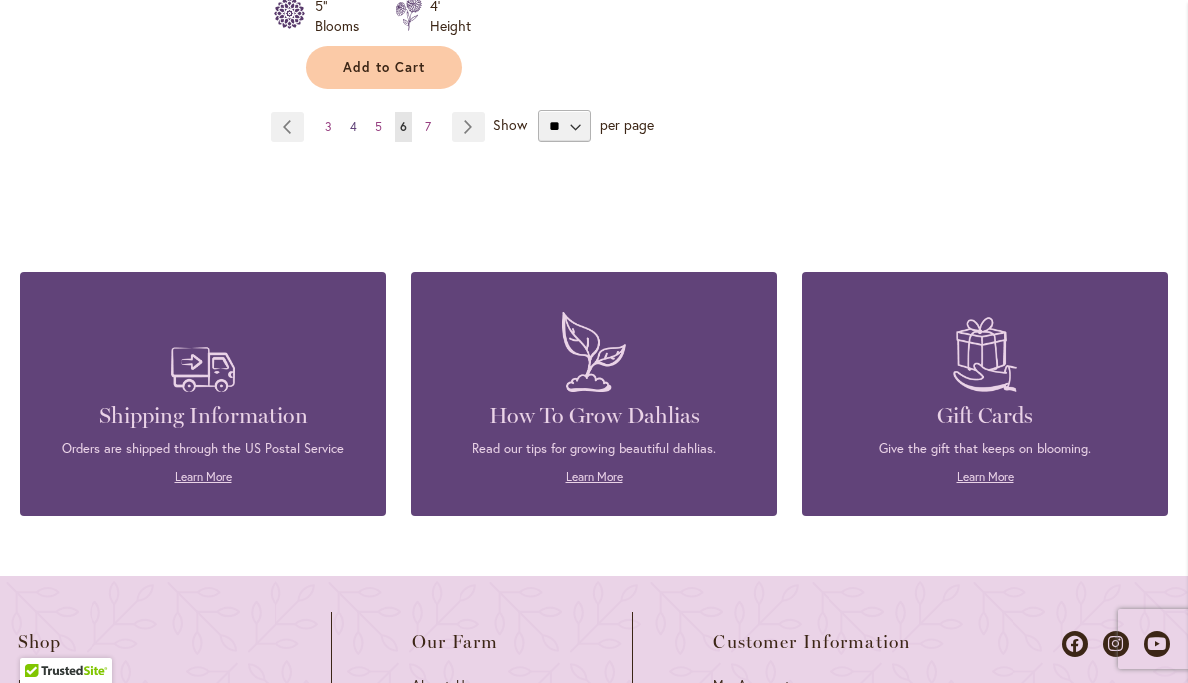 click on "4" at bounding box center (353, 126) 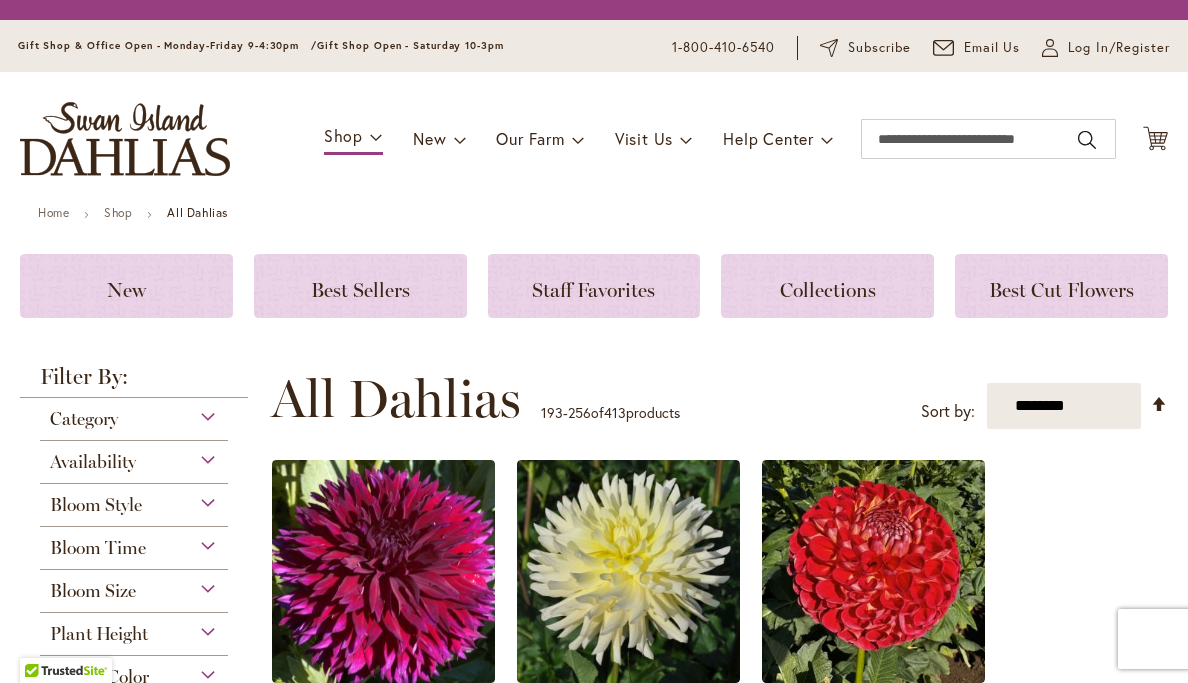 scroll, scrollTop: 0, scrollLeft: 0, axis: both 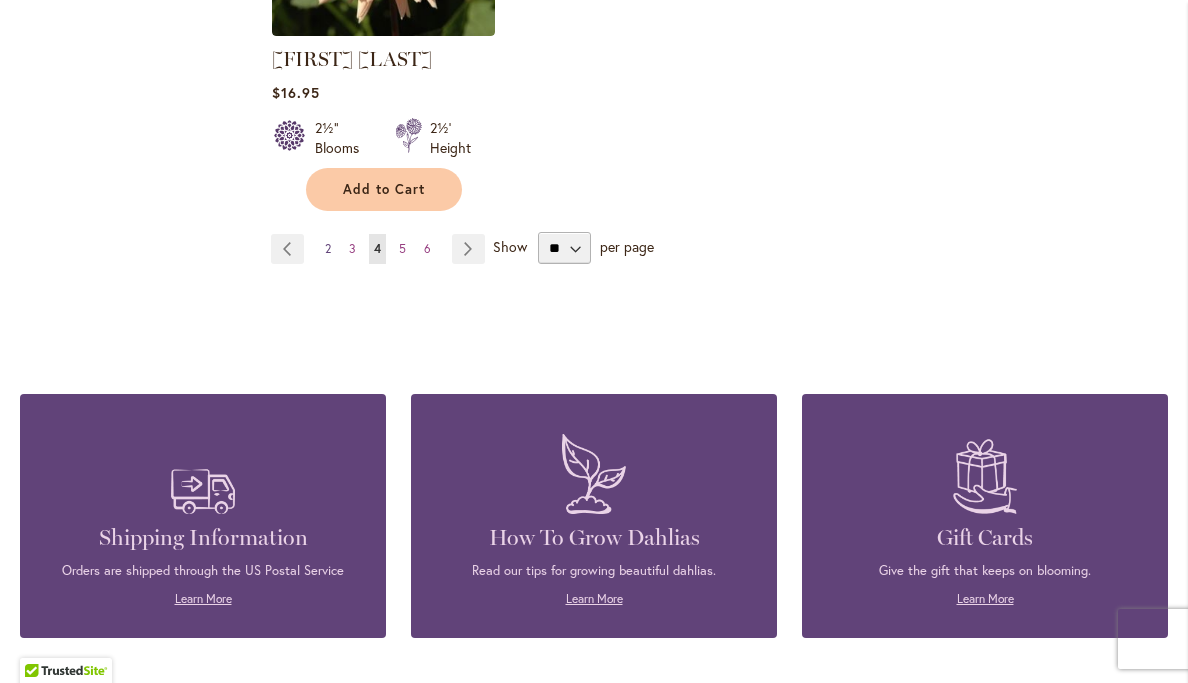 click on "2" at bounding box center (328, 248) 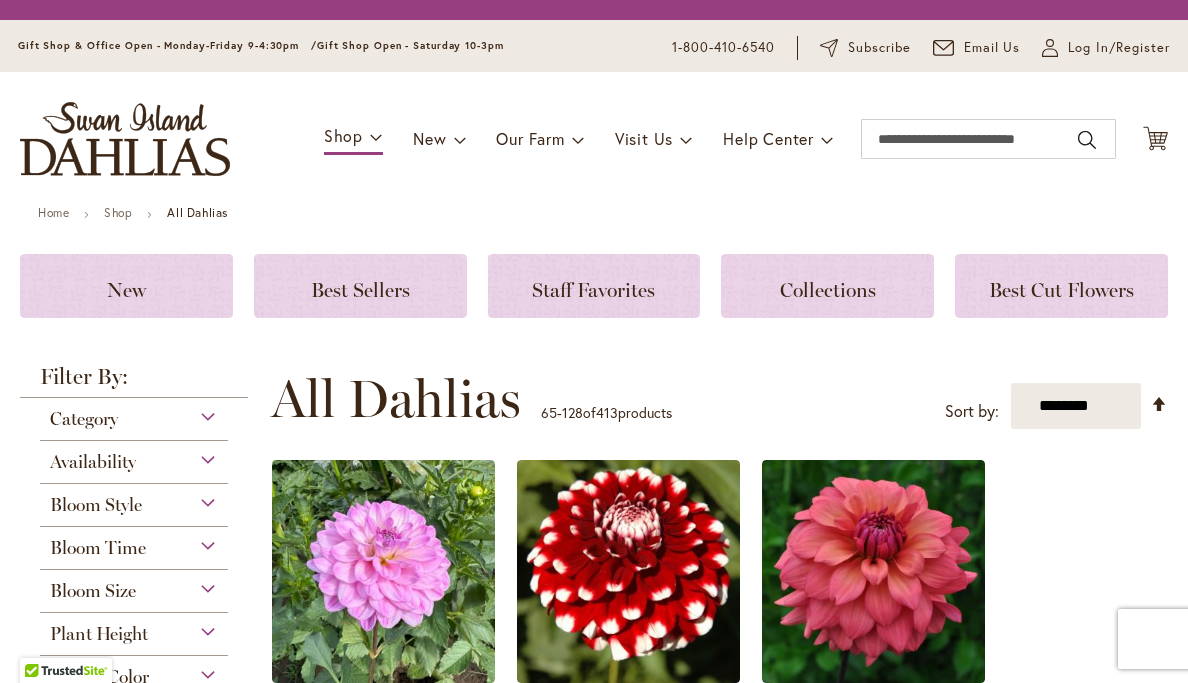 scroll, scrollTop: 0, scrollLeft: 0, axis: both 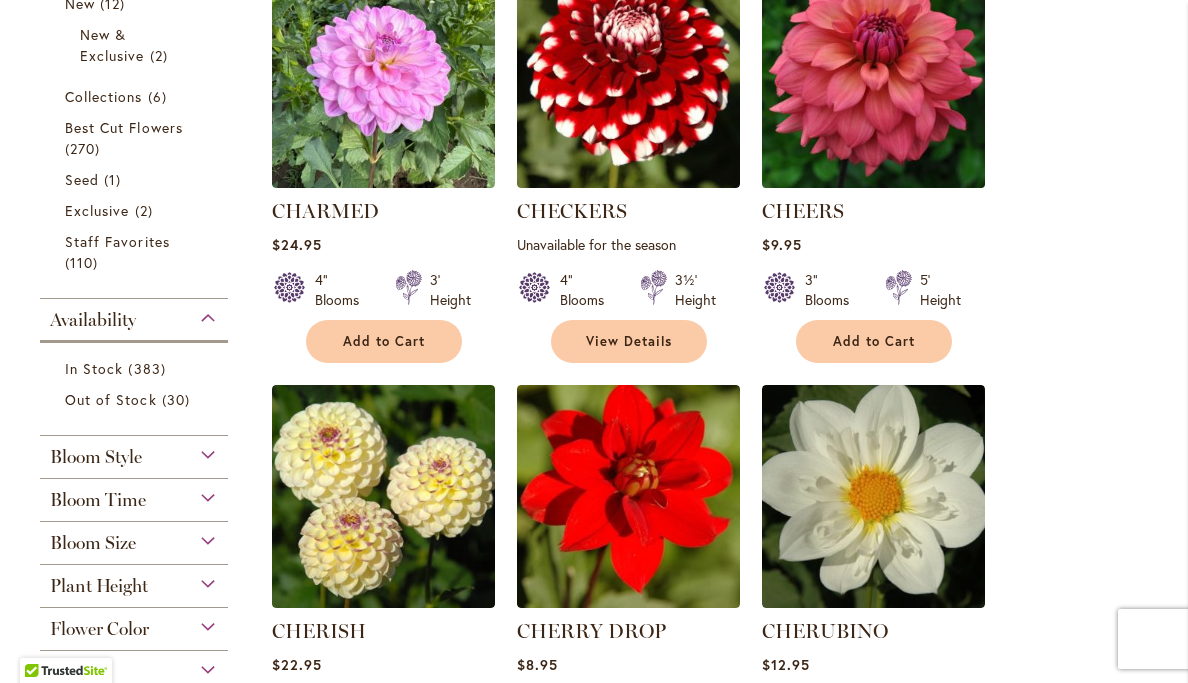 click at bounding box center (873, 77) 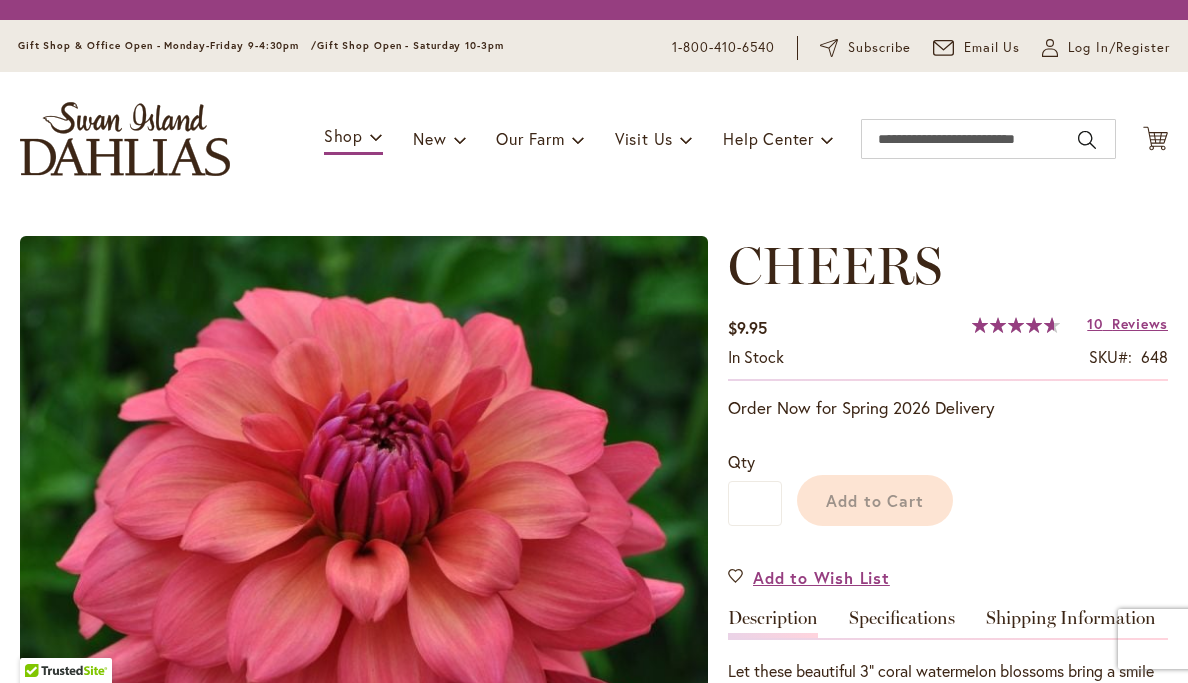 scroll, scrollTop: 0, scrollLeft: 0, axis: both 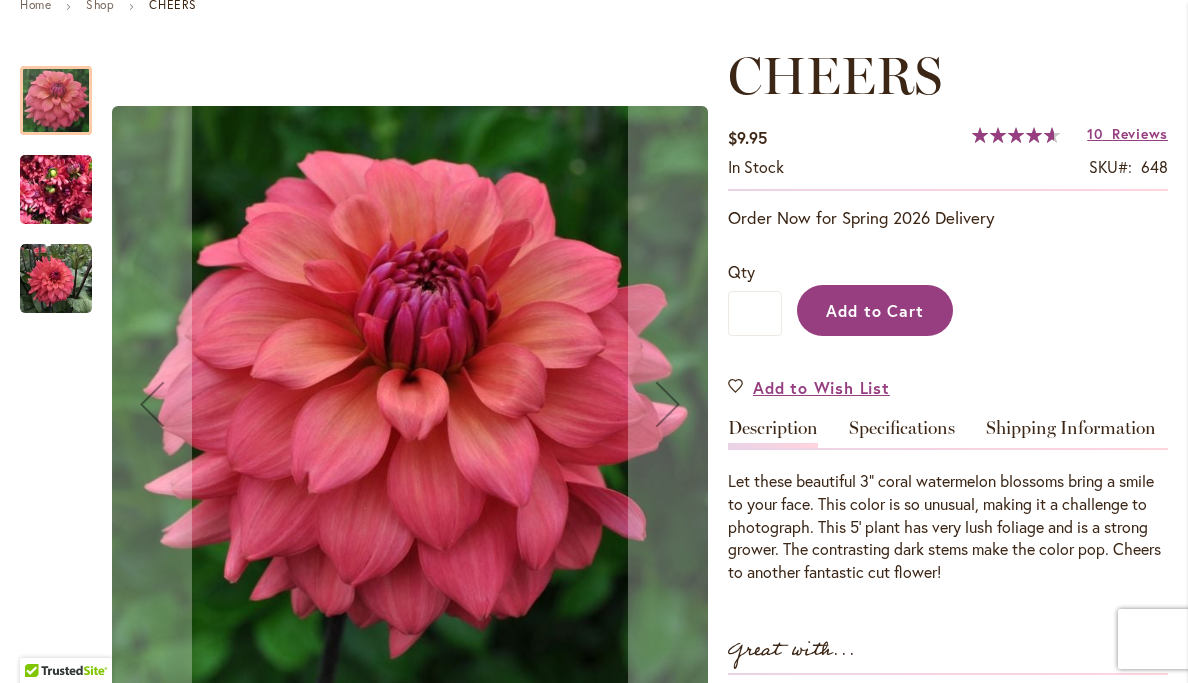 click on "Add to Cart" at bounding box center [875, 310] 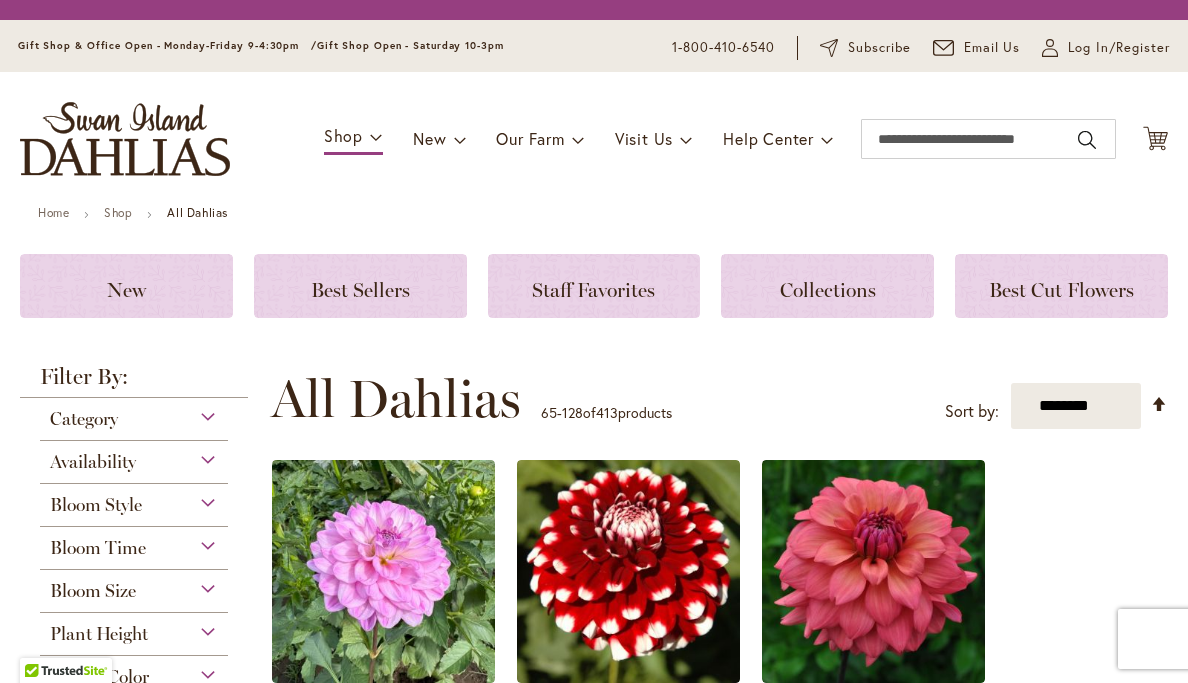 scroll, scrollTop: 0, scrollLeft: 0, axis: both 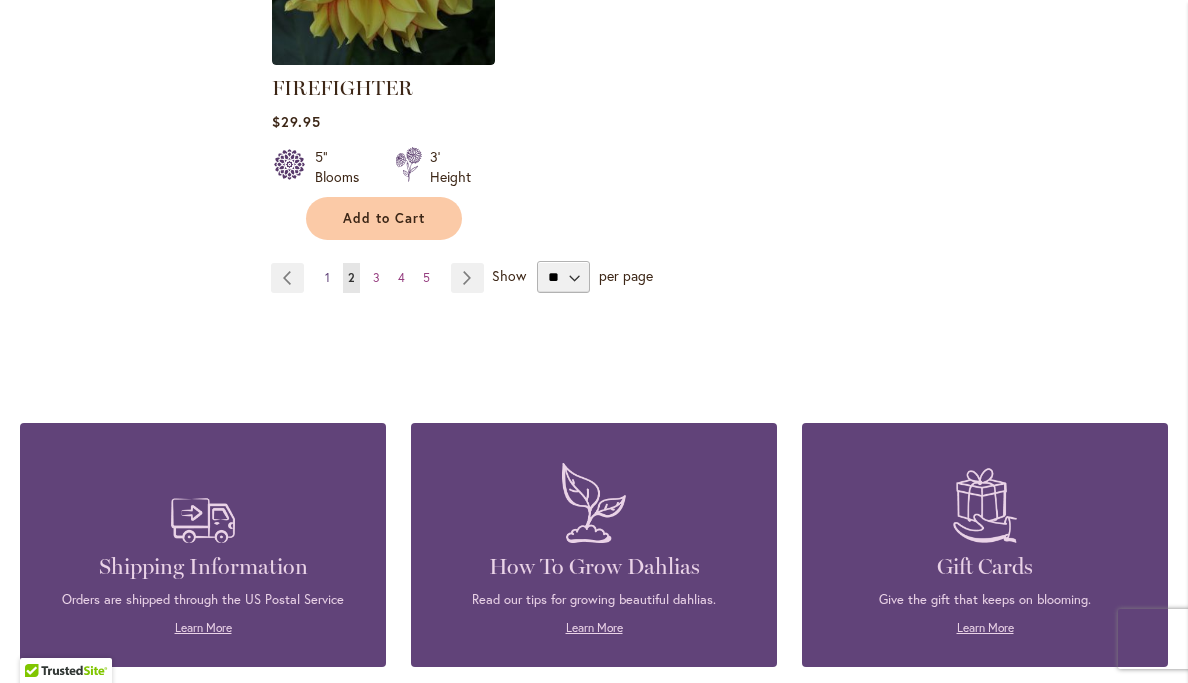click on "1" at bounding box center (327, 277) 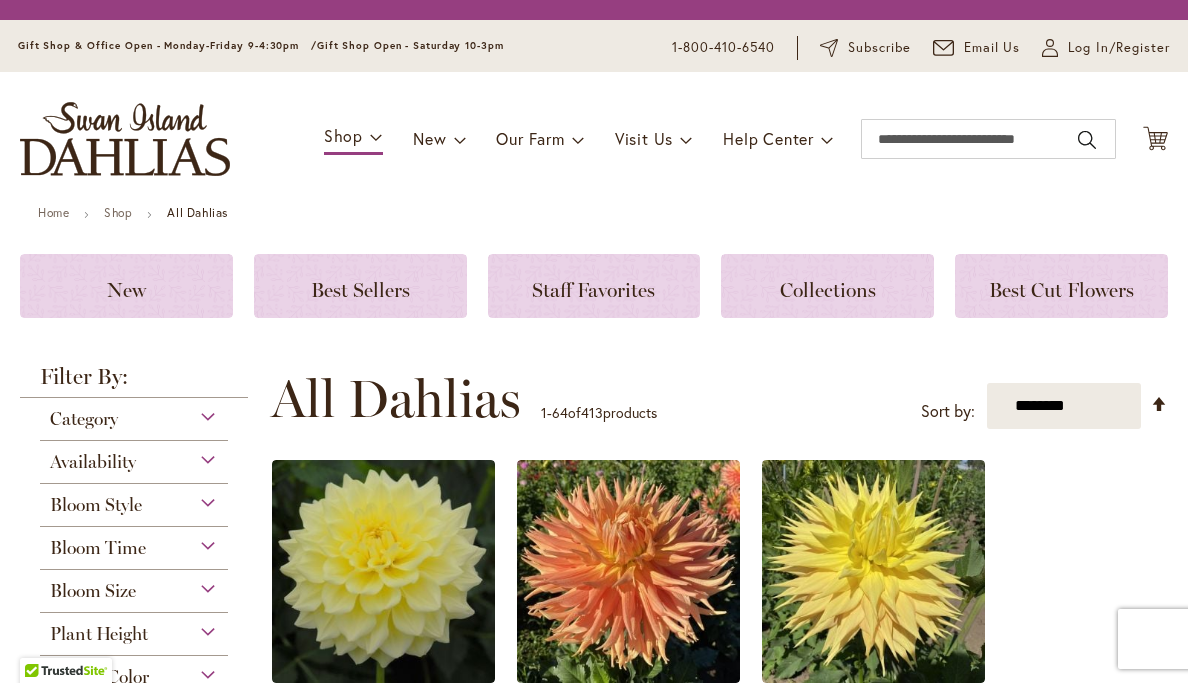 scroll, scrollTop: 0, scrollLeft: 0, axis: both 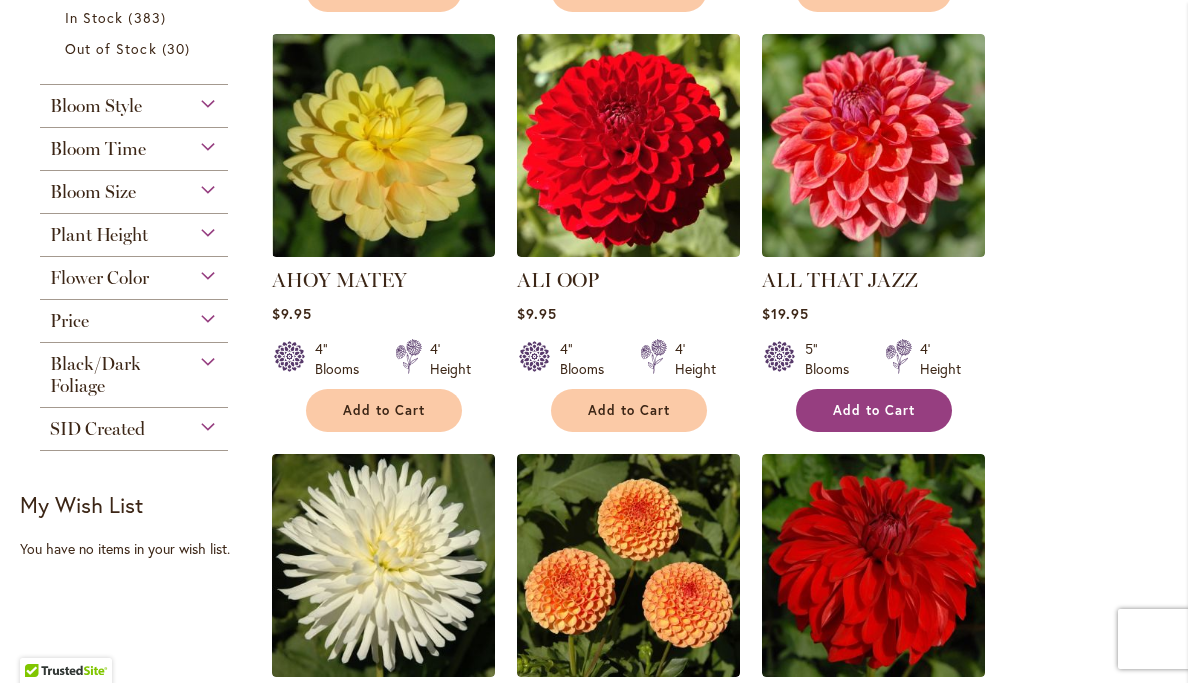 click on "Add to Cart" at bounding box center (874, 410) 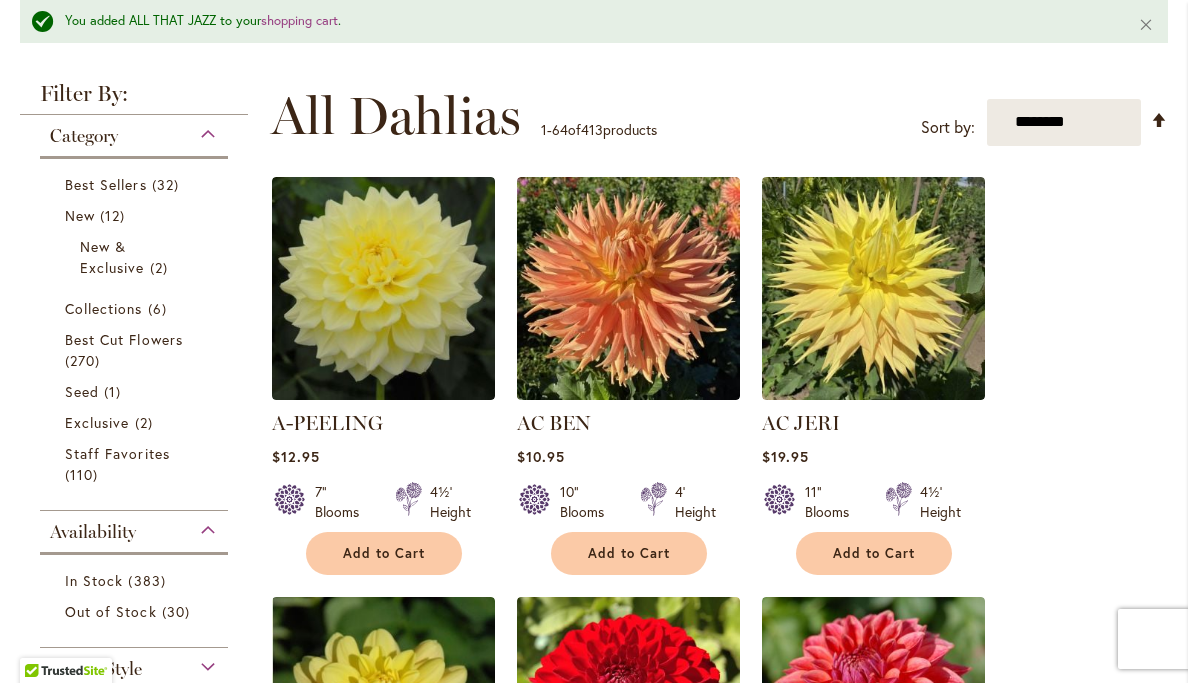 scroll, scrollTop: 0, scrollLeft: 0, axis: both 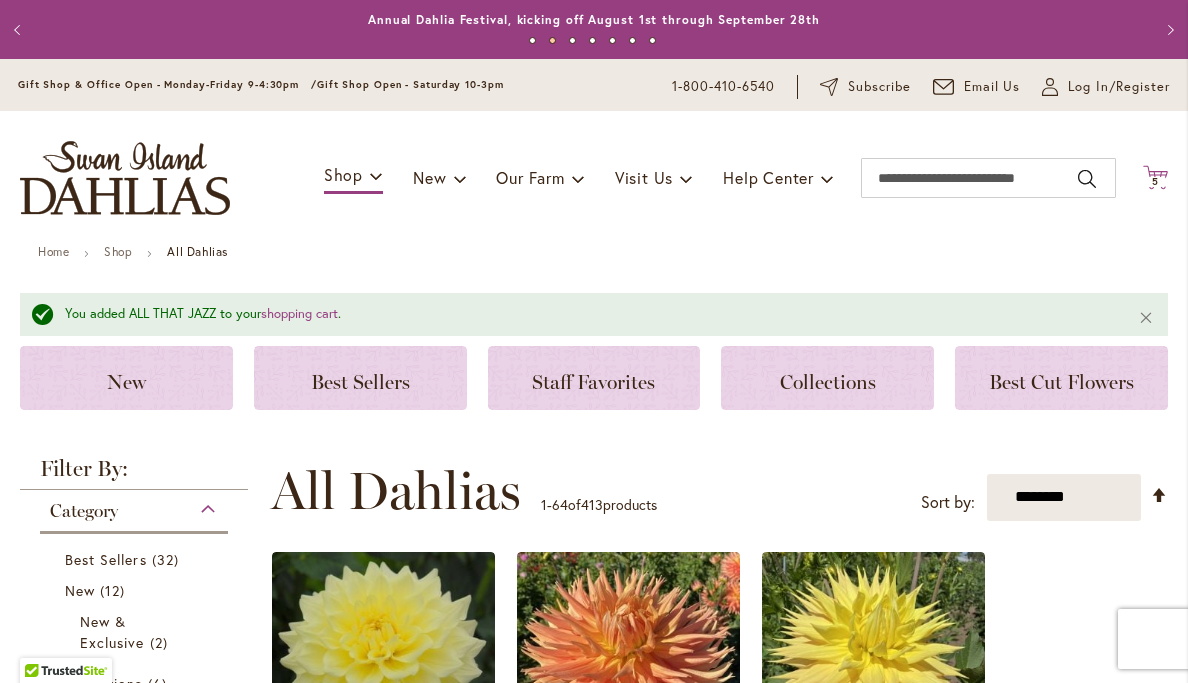 click on "5" at bounding box center [1155, 181] 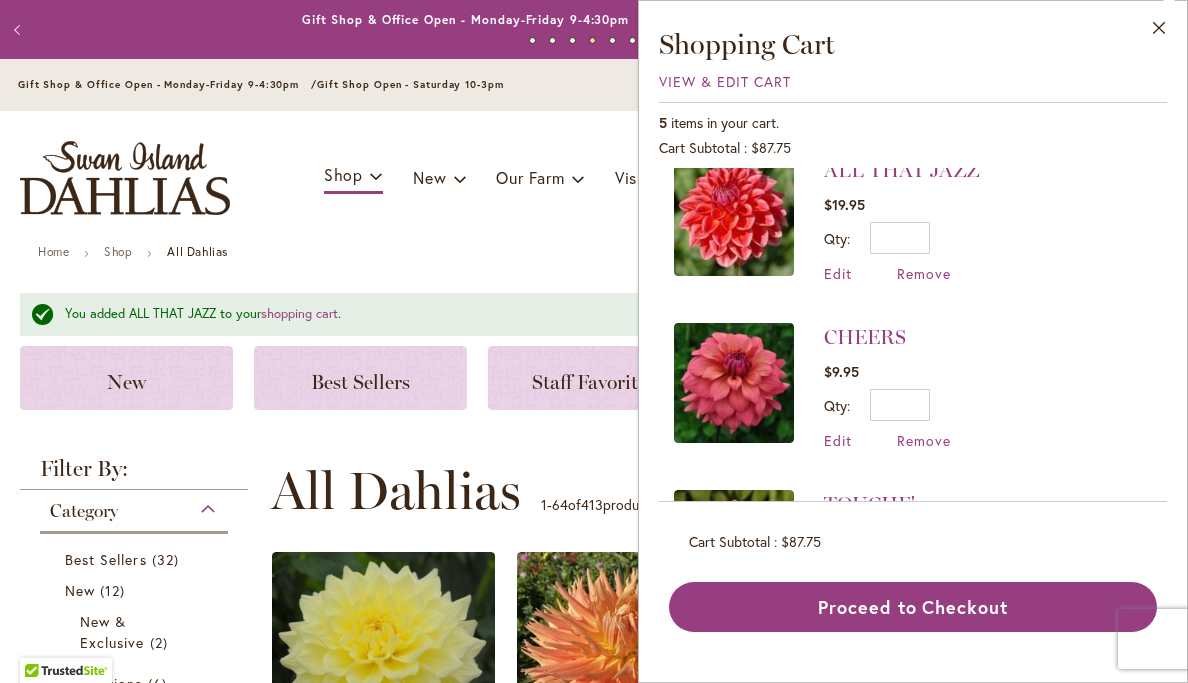 scroll, scrollTop: 0, scrollLeft: 0, axis: both 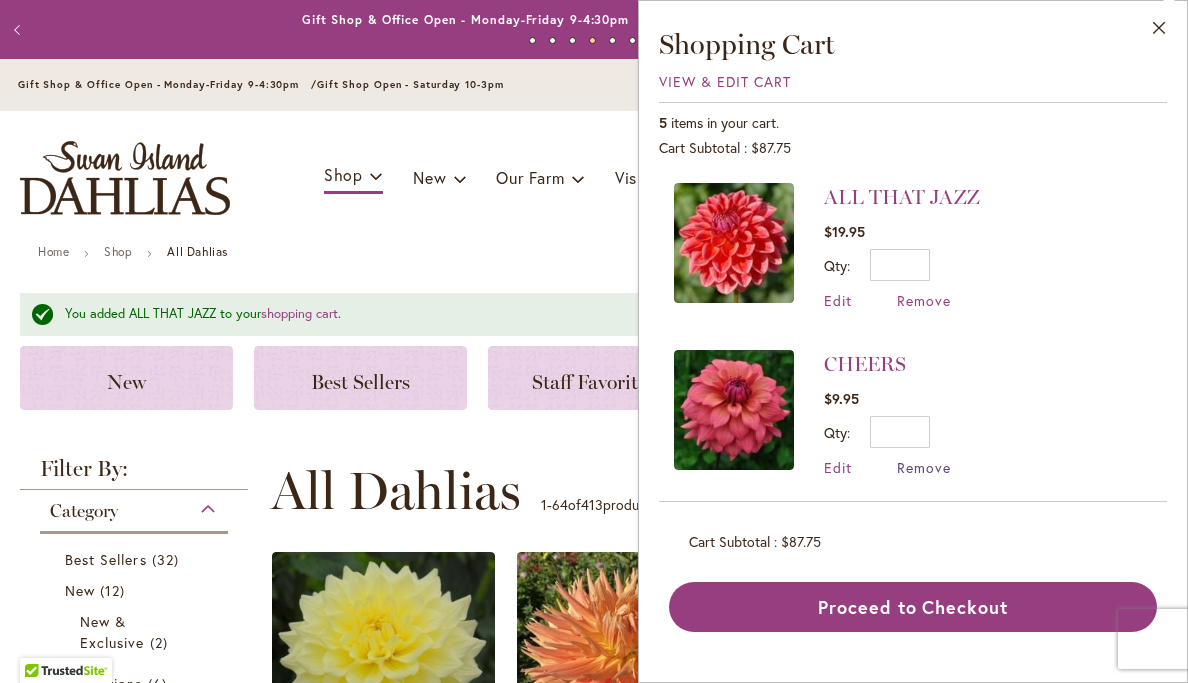 click on "Remove" at bounding box center [924, 467] 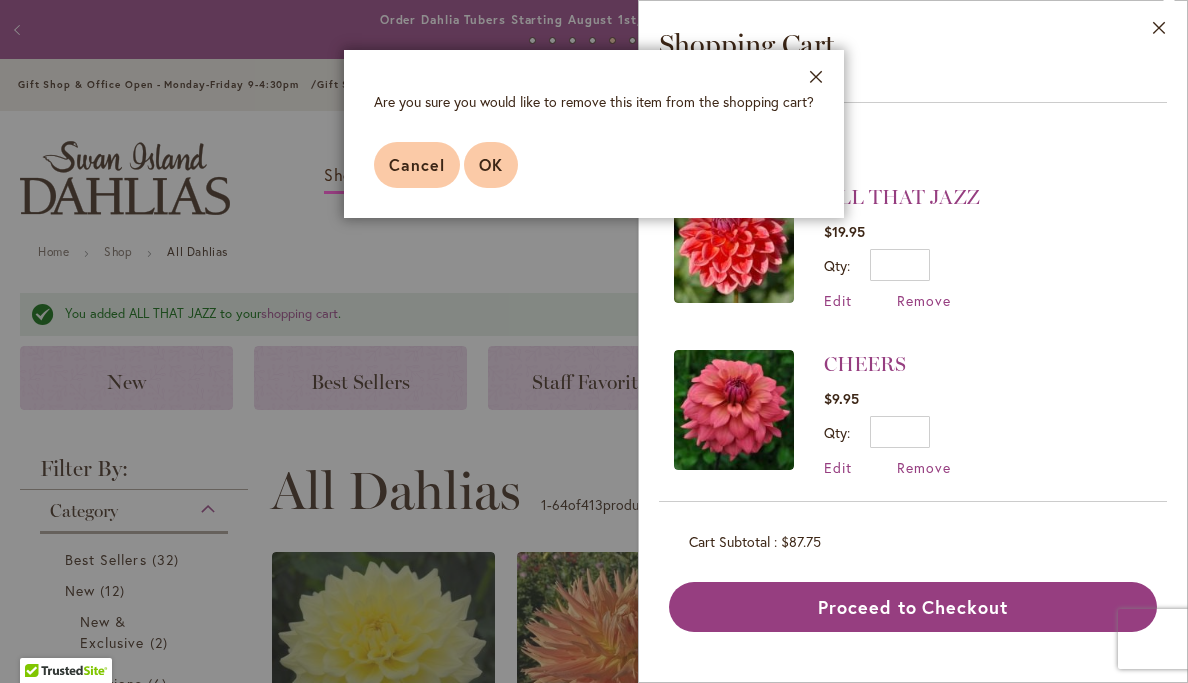 click on "OK" at bounding box center [491, 164] 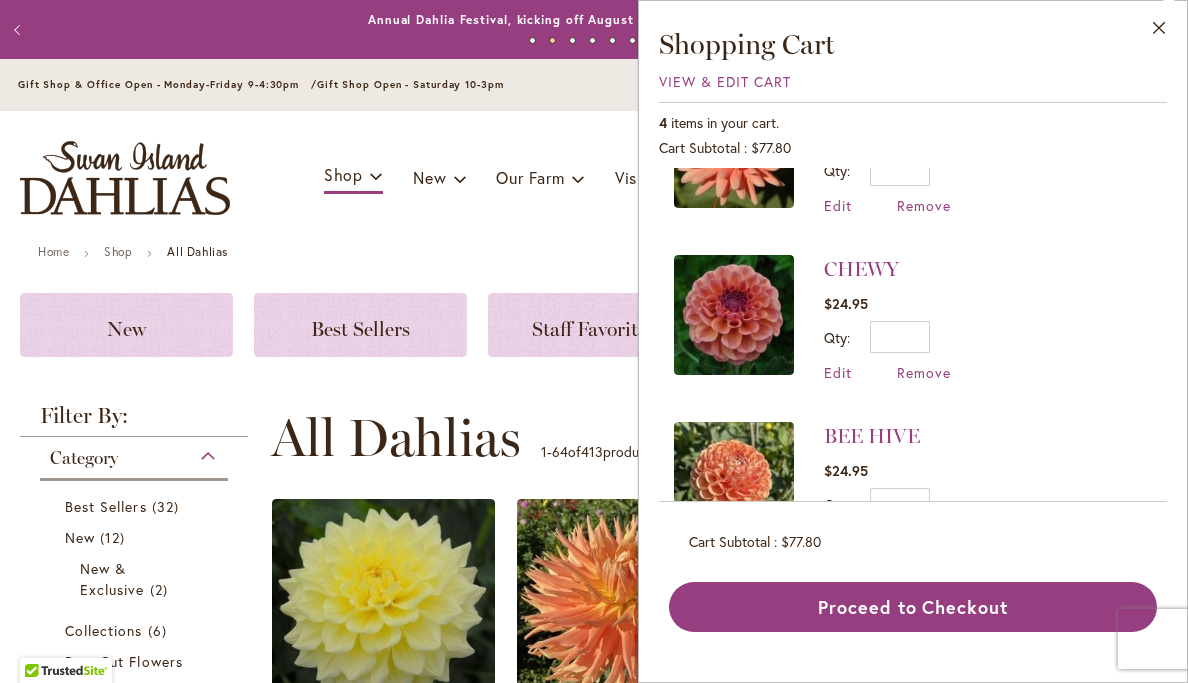 scroll, scrollTop: 343, scrollLeft: 0, axis: vertical 